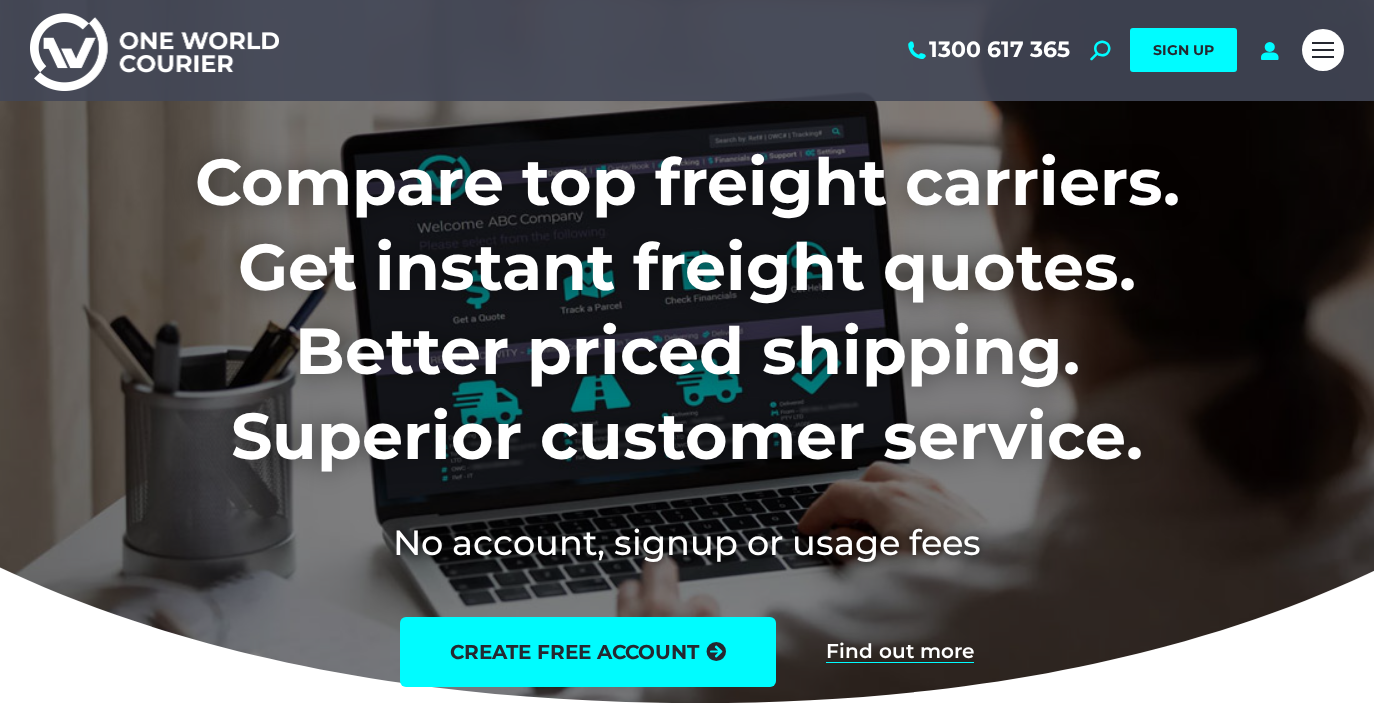 scroll, scrollTop: 0, scrollLeft: 0, axis: both 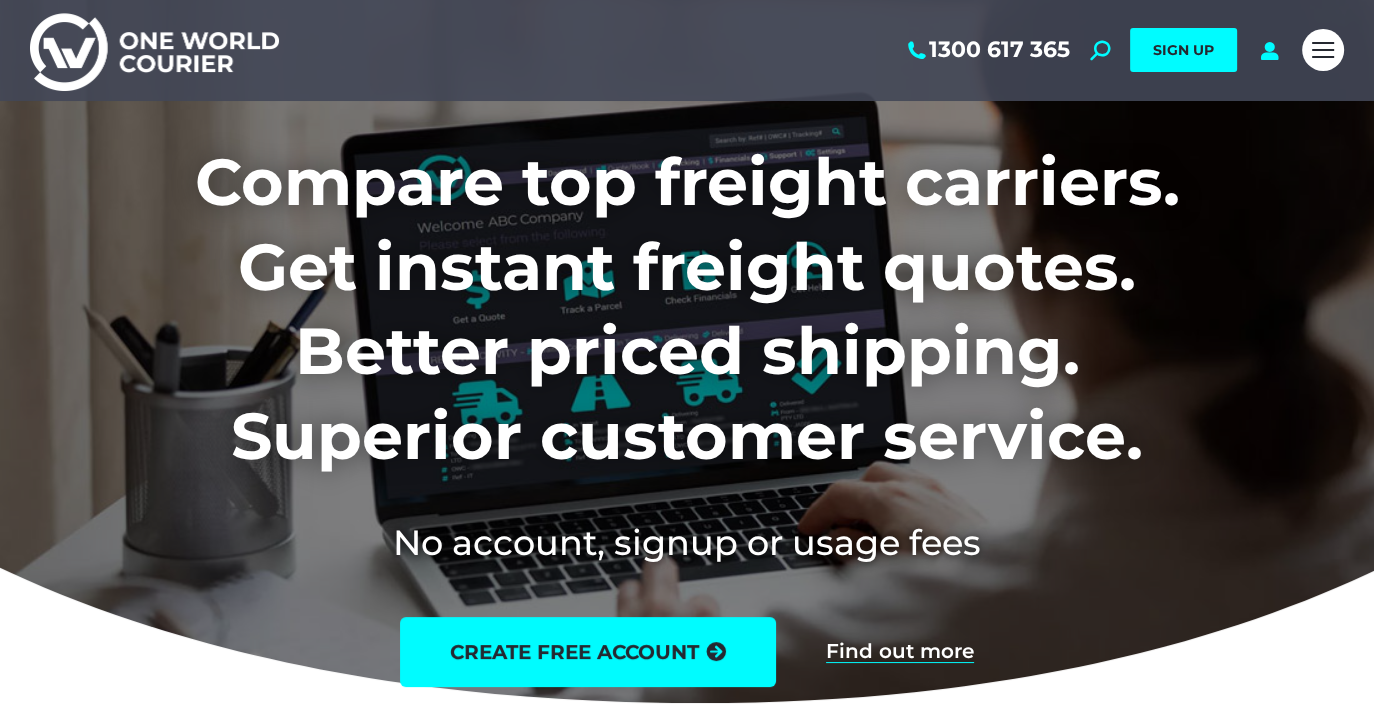click on "1300 617 365
Search:
***
SIGN UP
Search:
***" at bounding box center [790, 50] 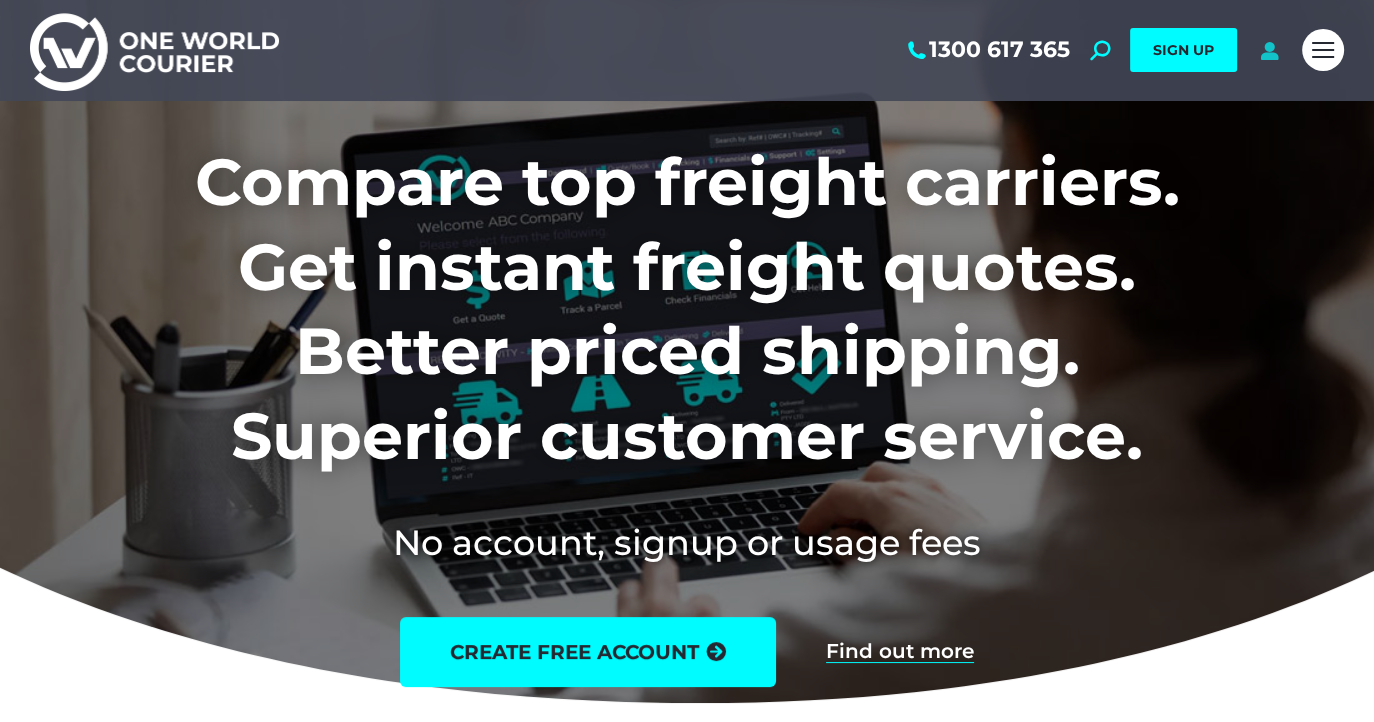 click at bounding box center (1269, 50) 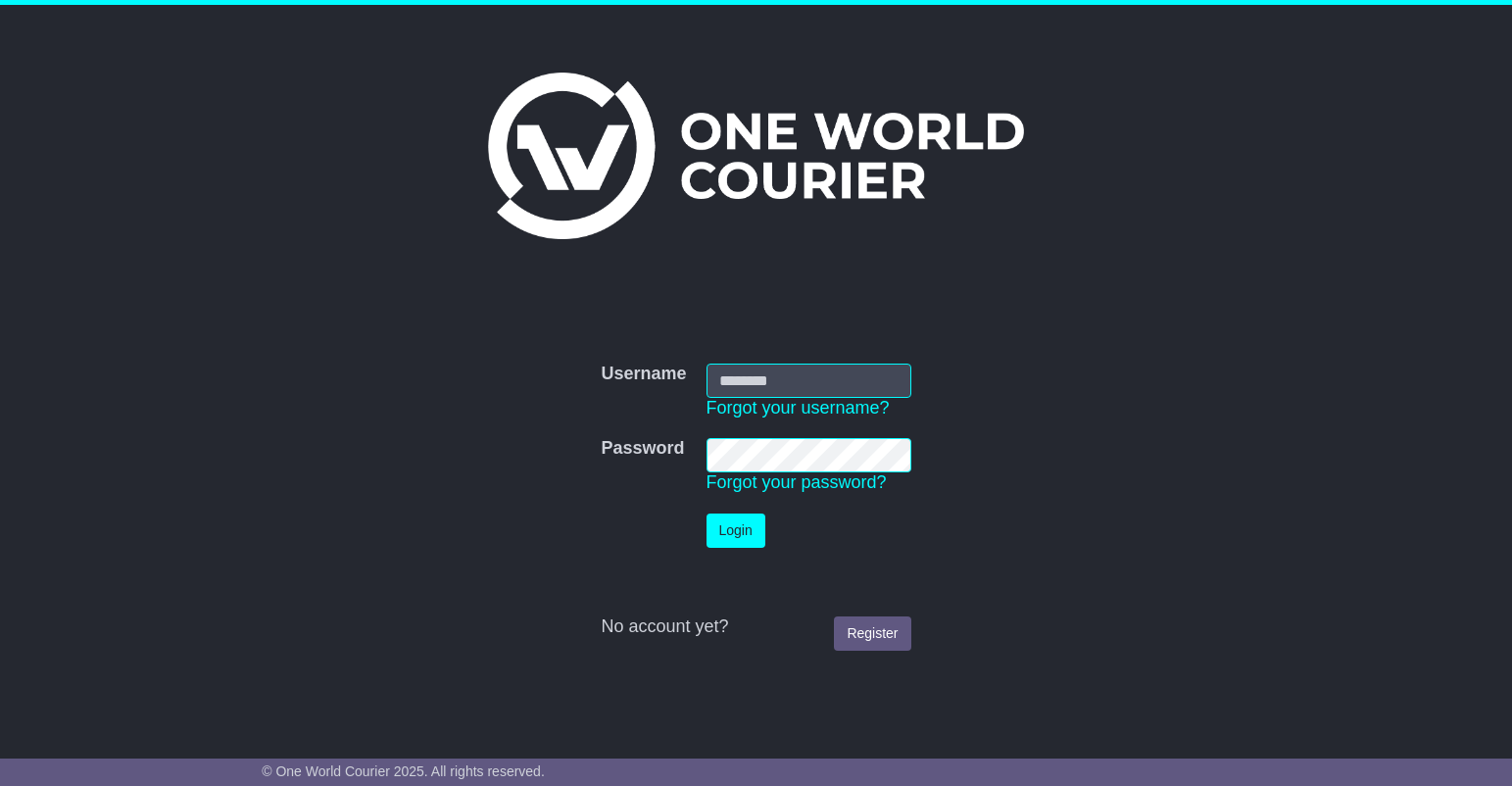 scroll, scrollTop: 0, scrollLeft: 0, axis: both 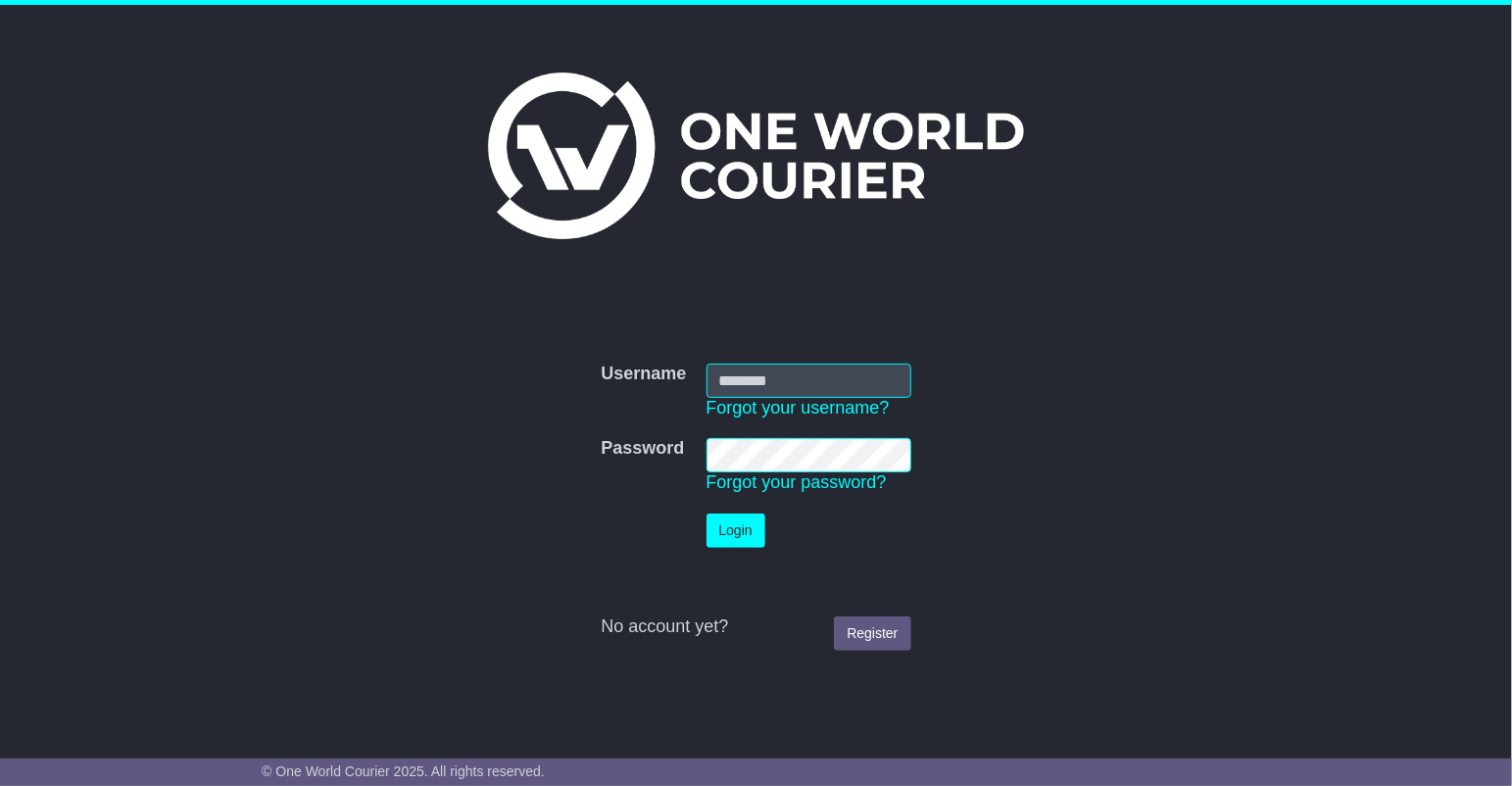 click on "Username" at bounding box center [808, 380] 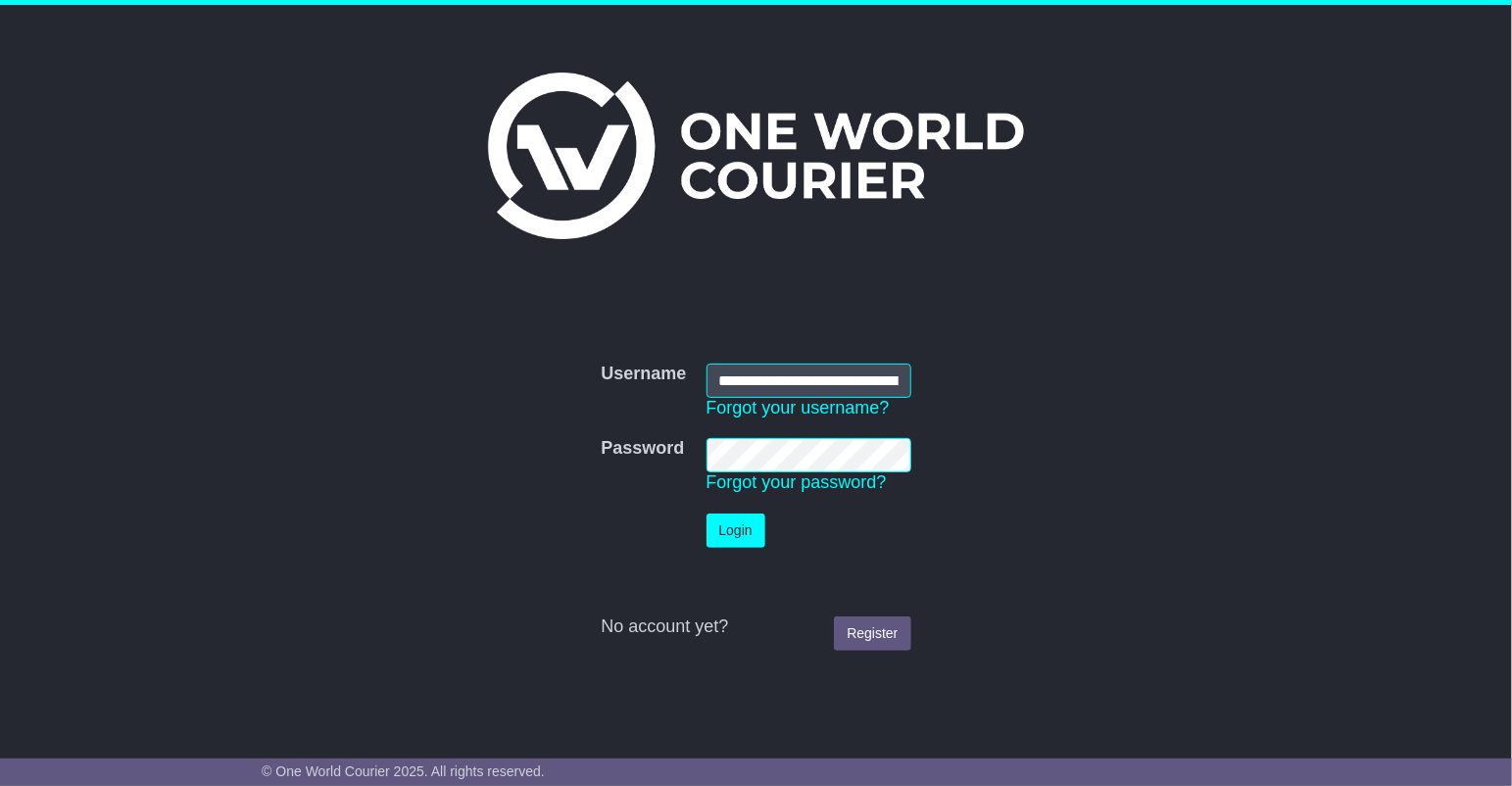 click on "Login" at bounding box center (736, 530) 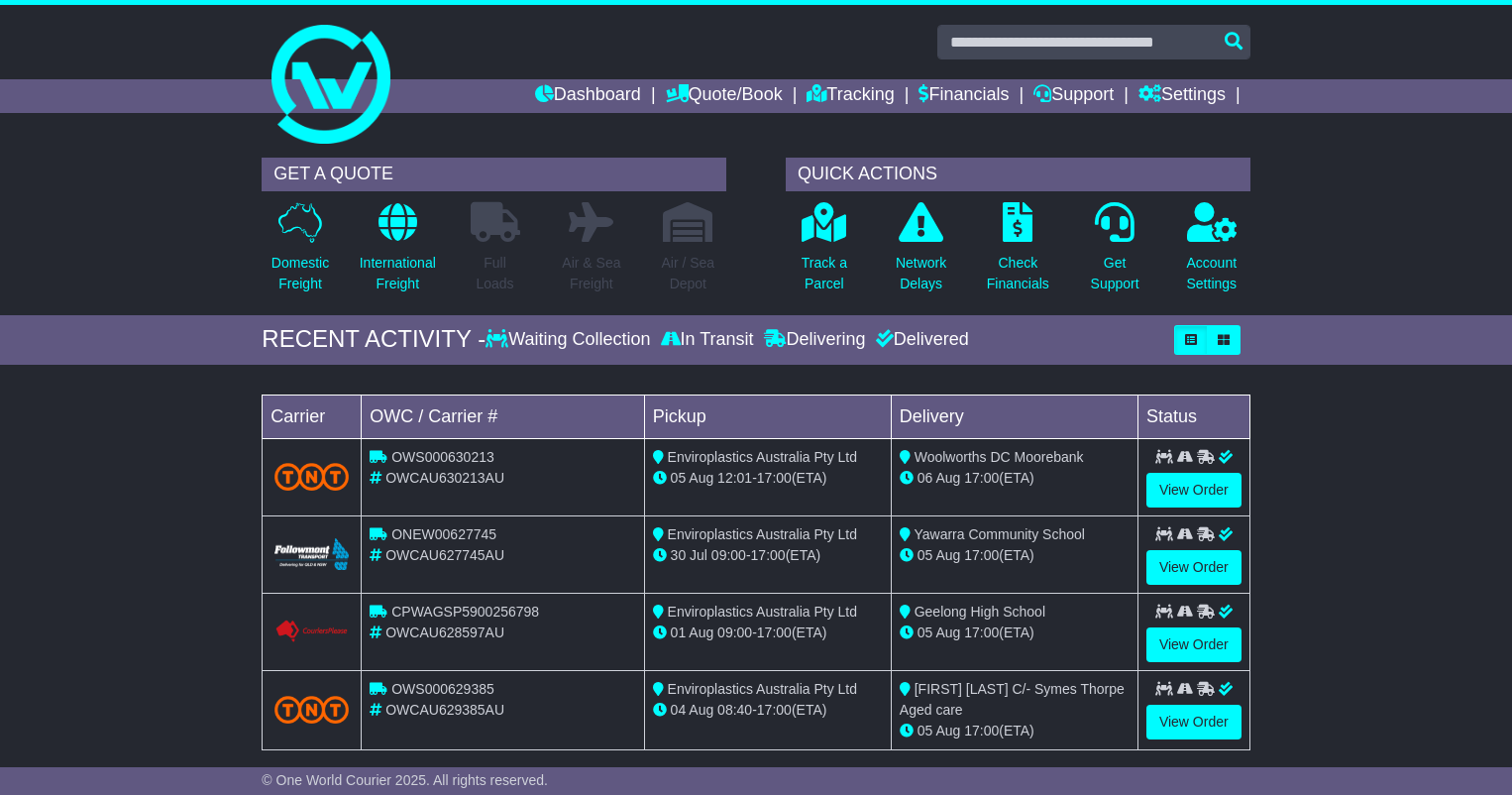 scroll, scrollTop: 0, scrollLeft: 0, axis: both 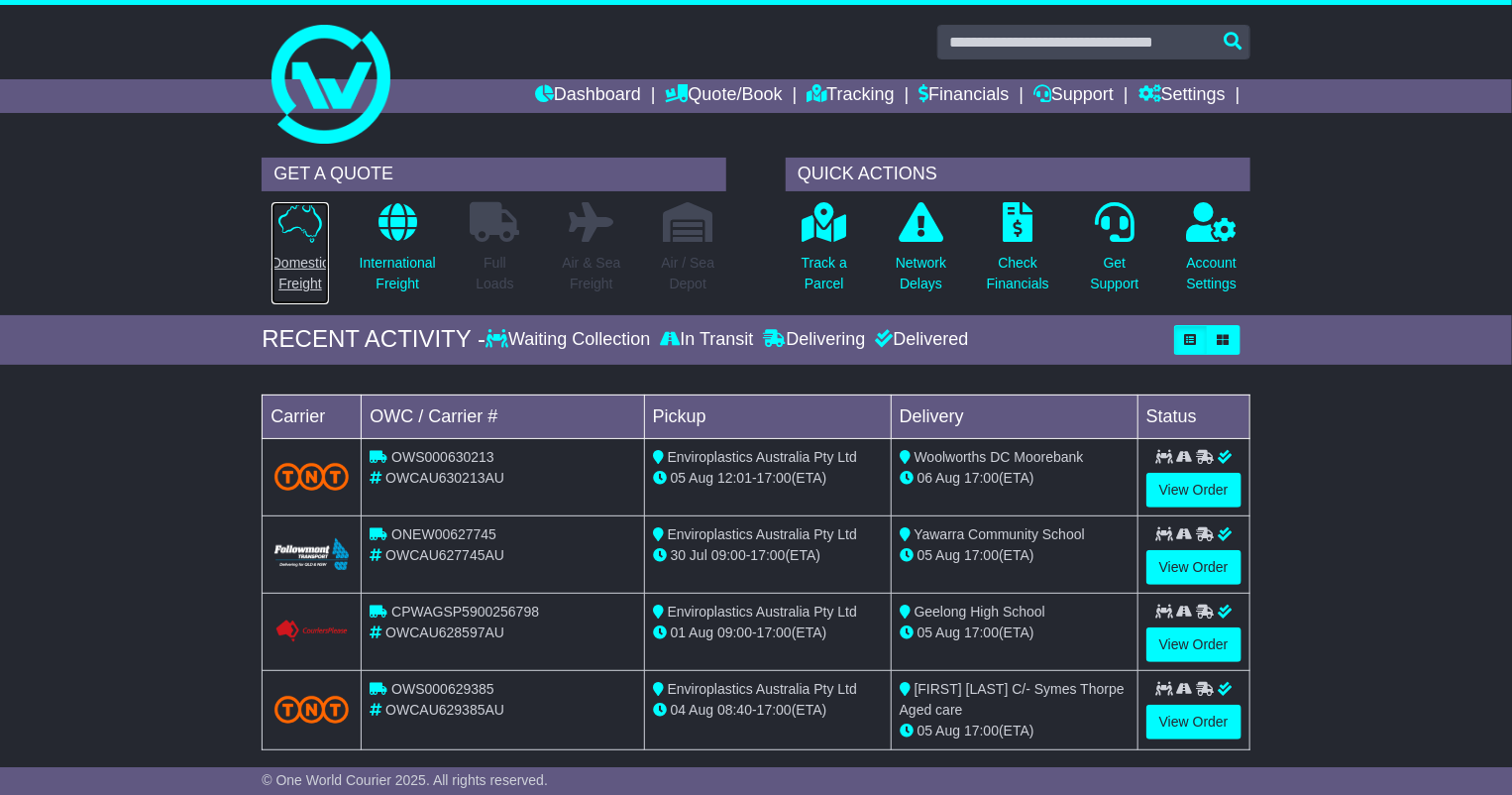click on "Domestic Freight" at bounding box center (300, 274) 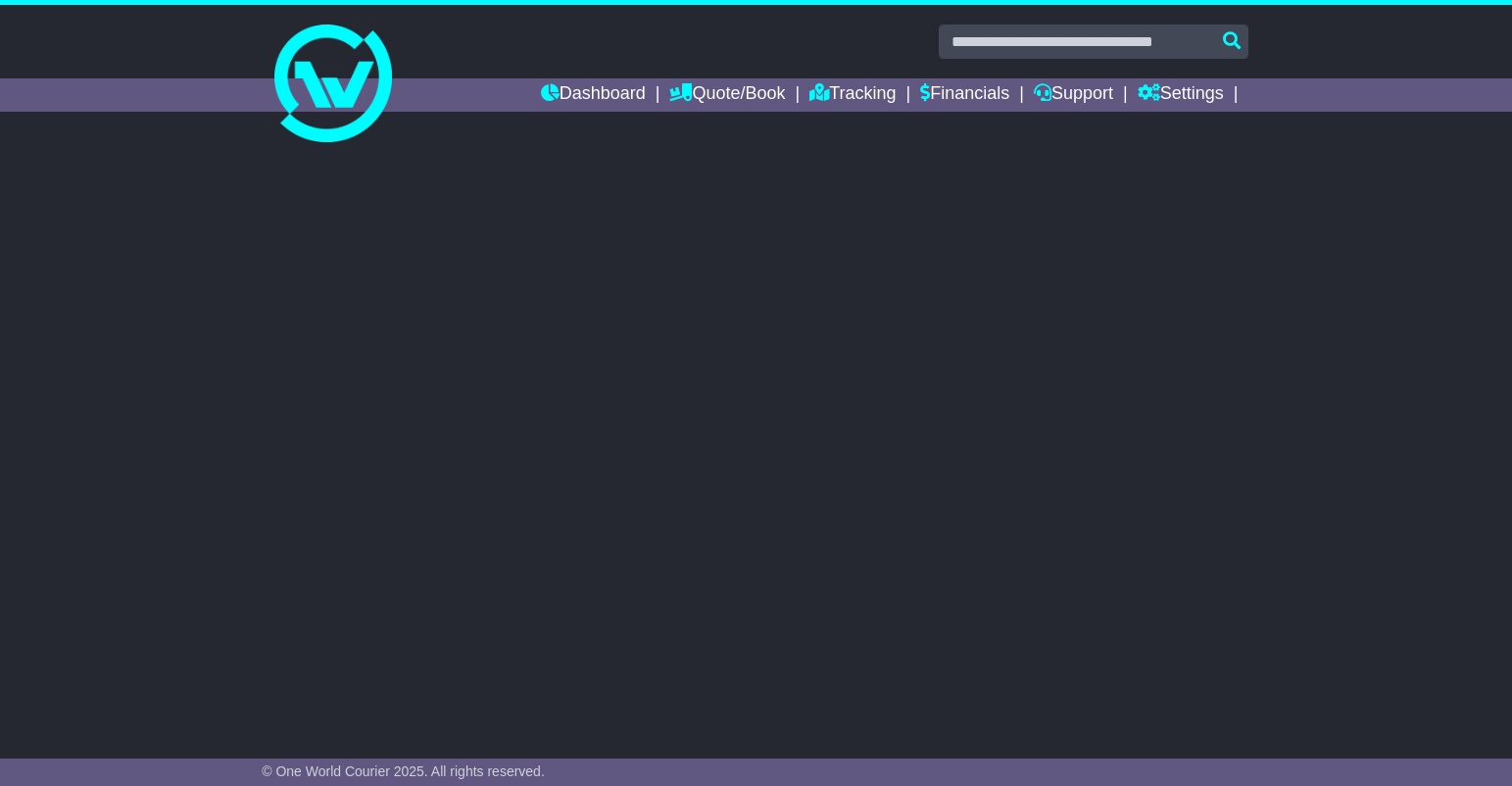 scroll, scrollTop: 0, scrollLeft: 0, axis: both 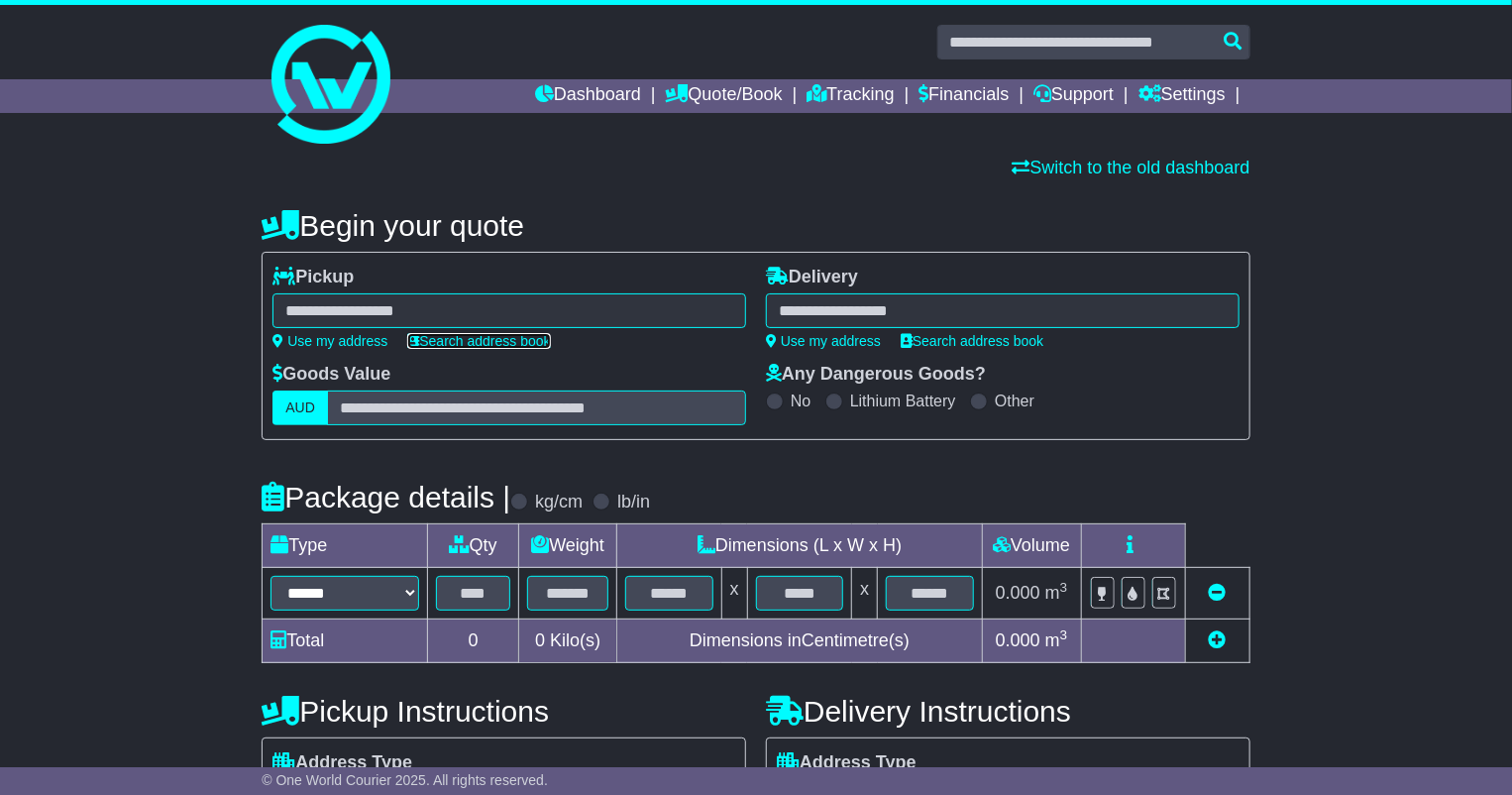 click on "Search address book" at bounding box center (479, 341) 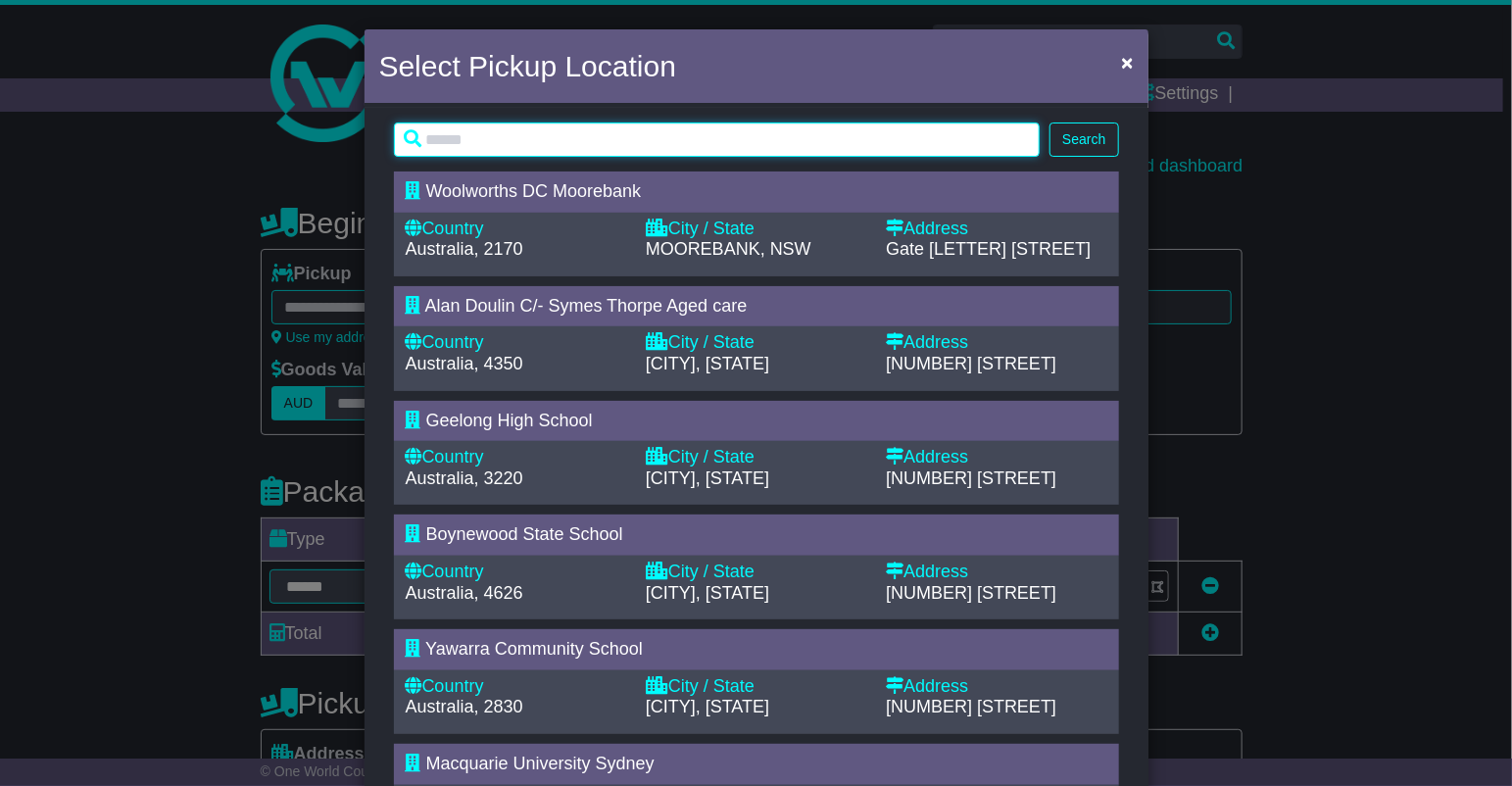 click at bounding box center [717, 139] 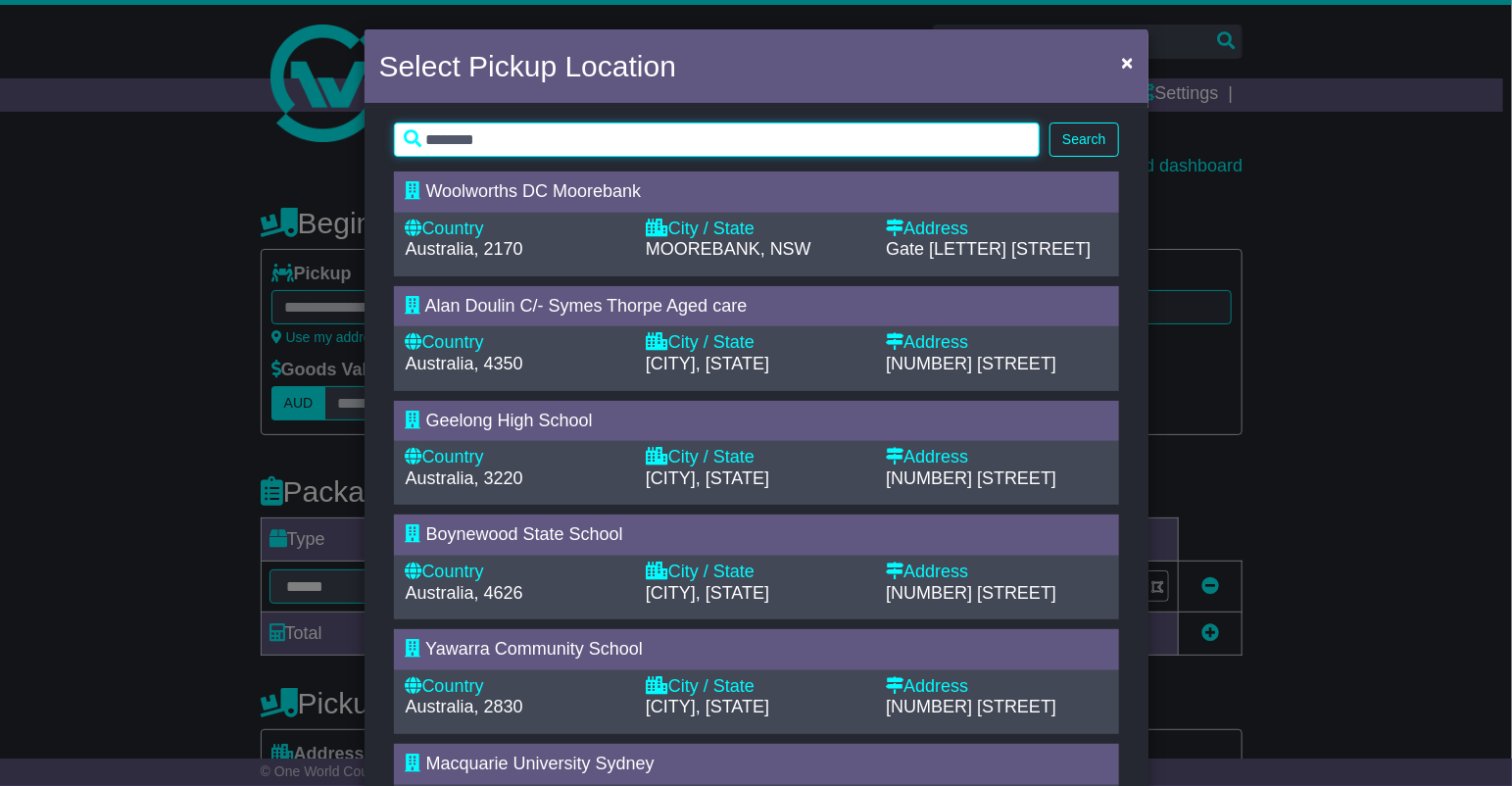 type on "********" 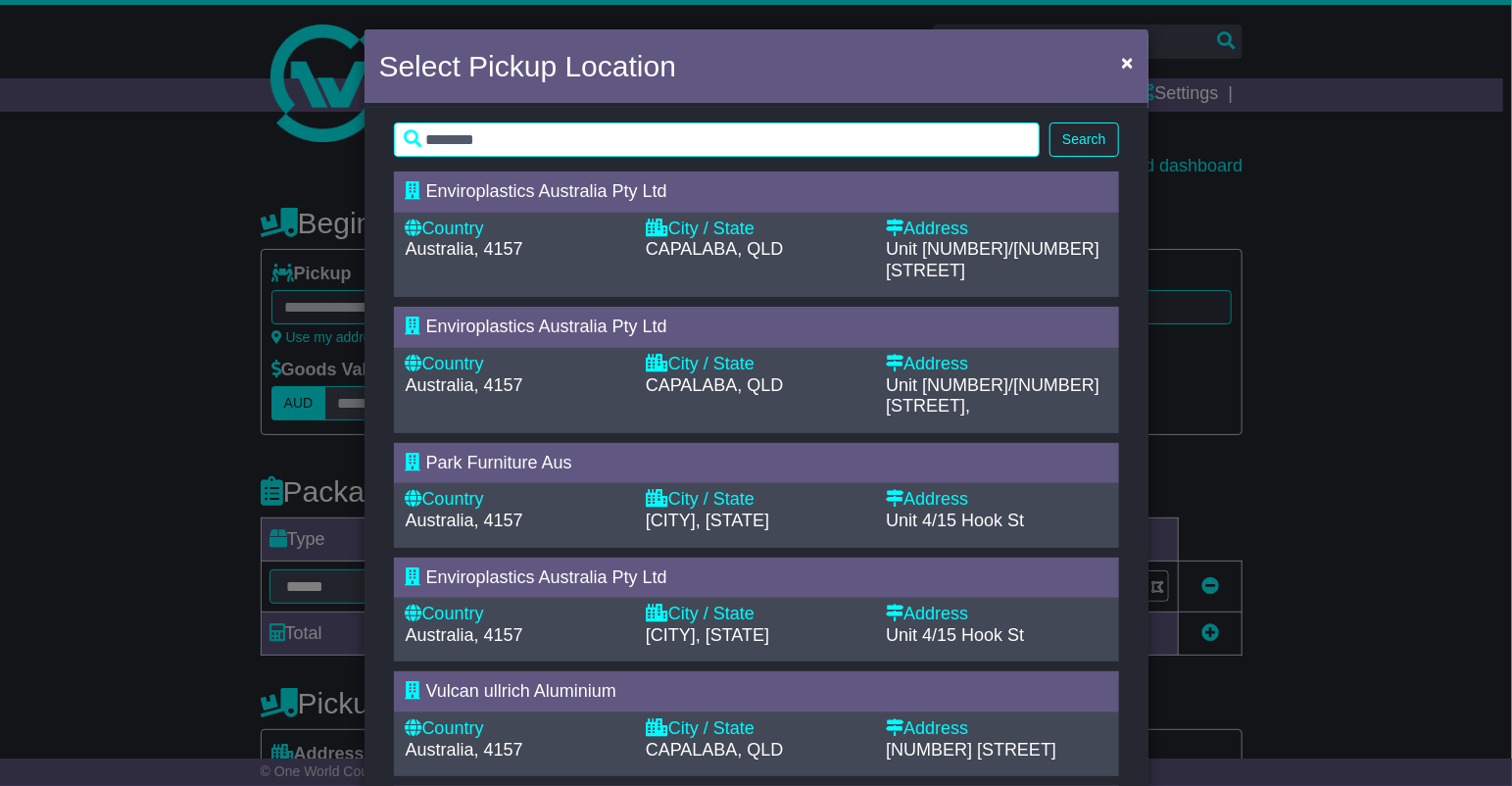 click at bounding box center (895, 227) 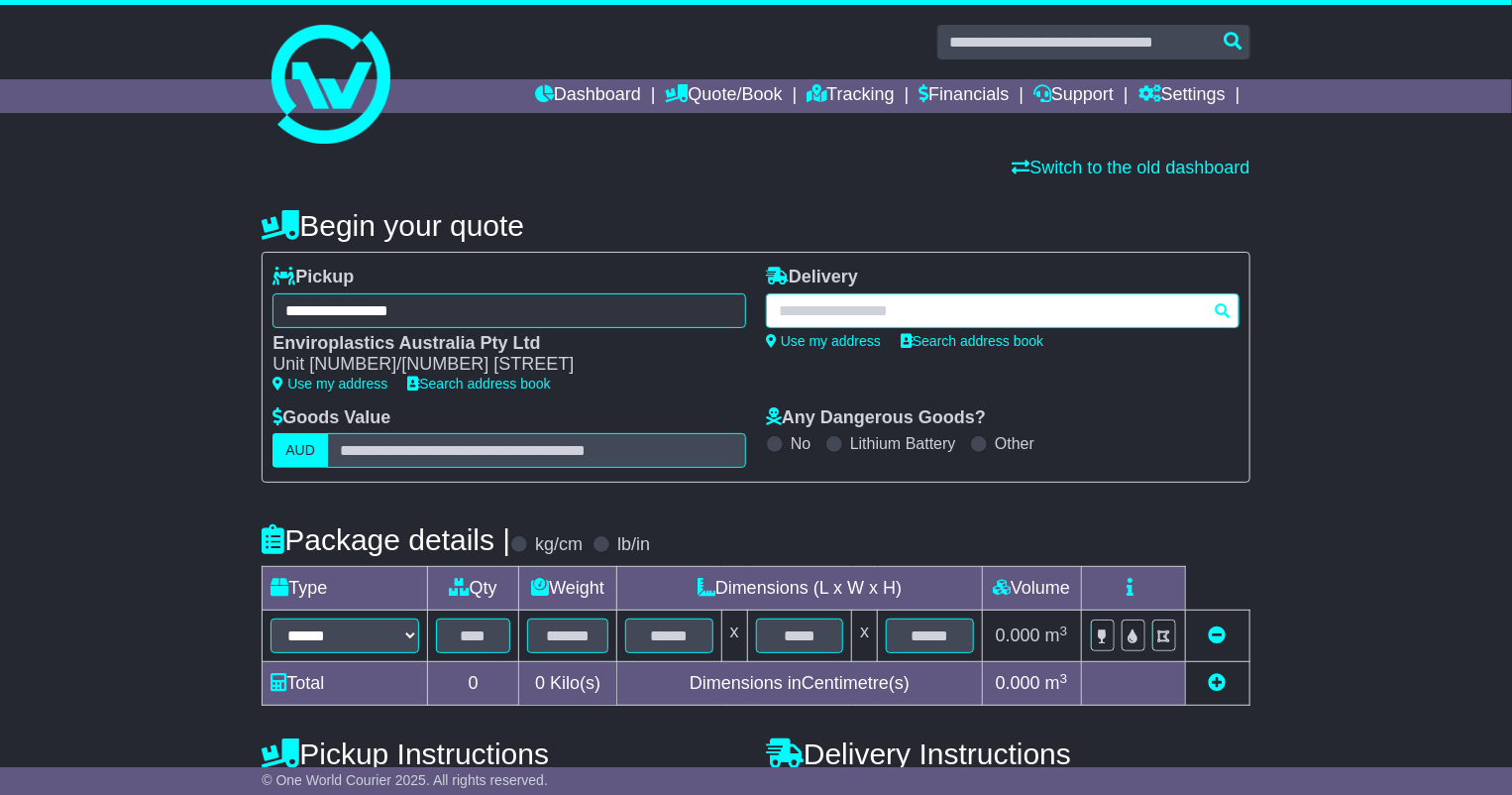click at bounding box center [1003, 310] 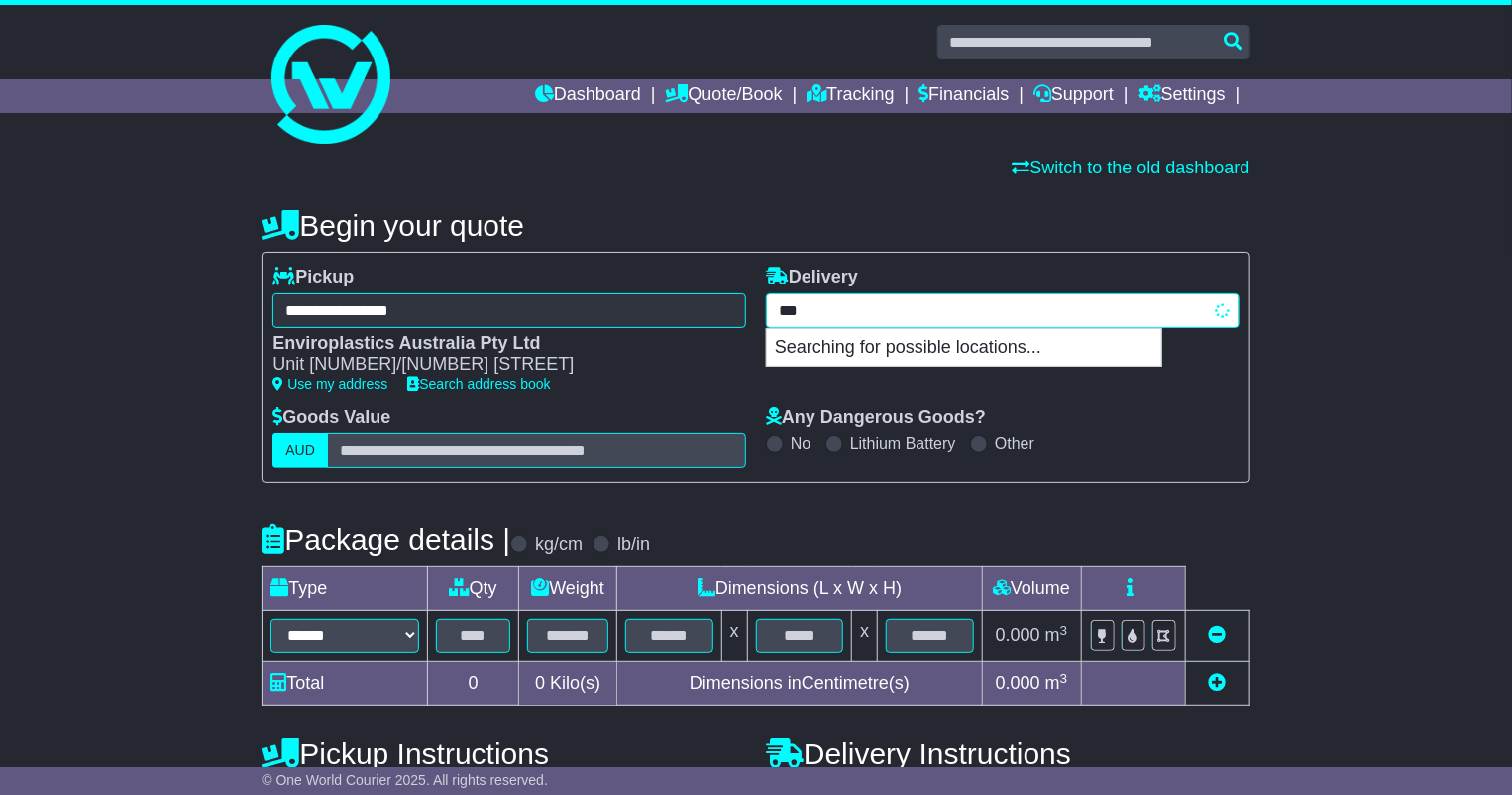 type on "****" 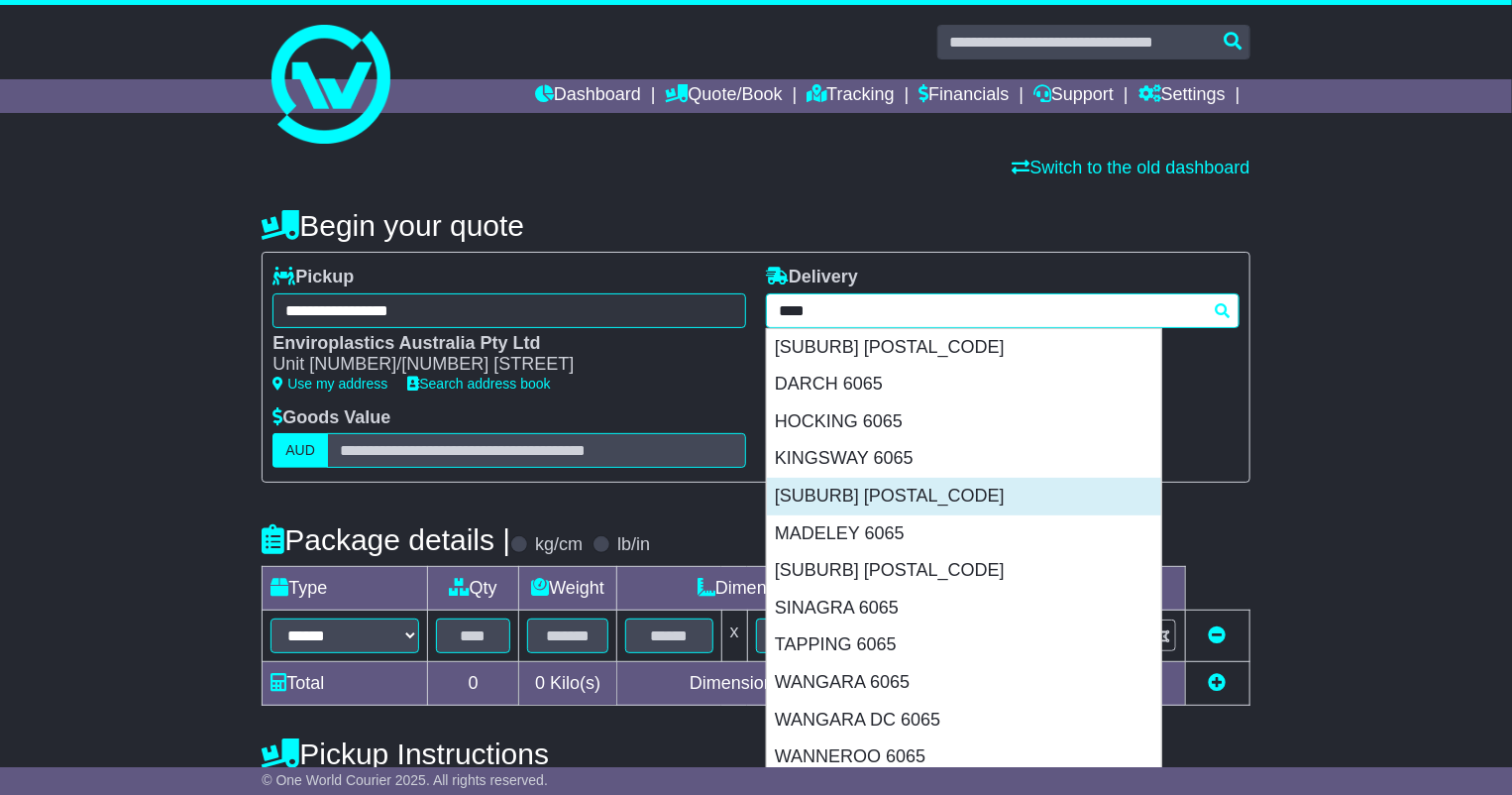 click on "[SUBURB] [POSTAL_CODE]" at bounding box center (964, 497) 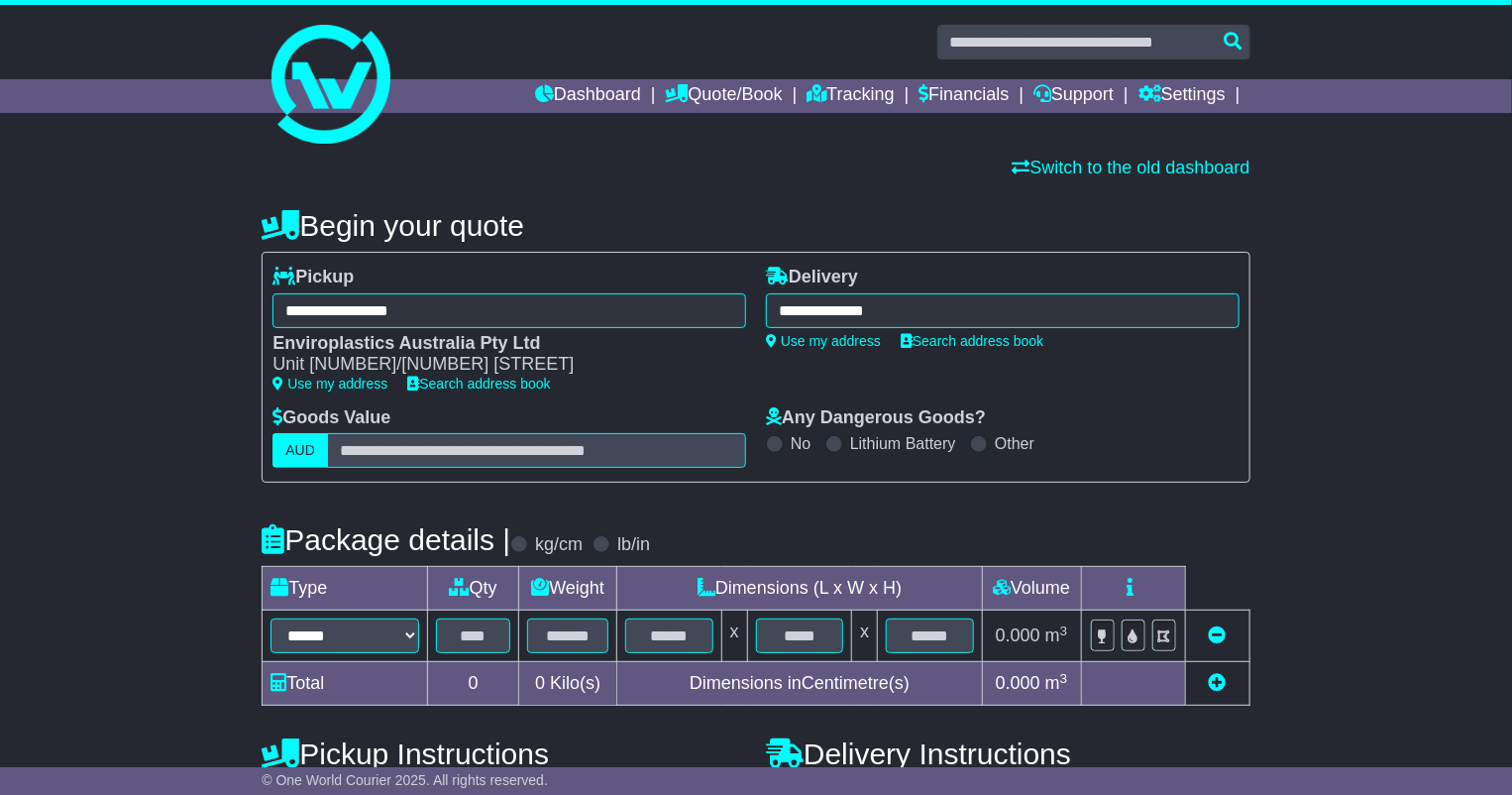 type on "**********" 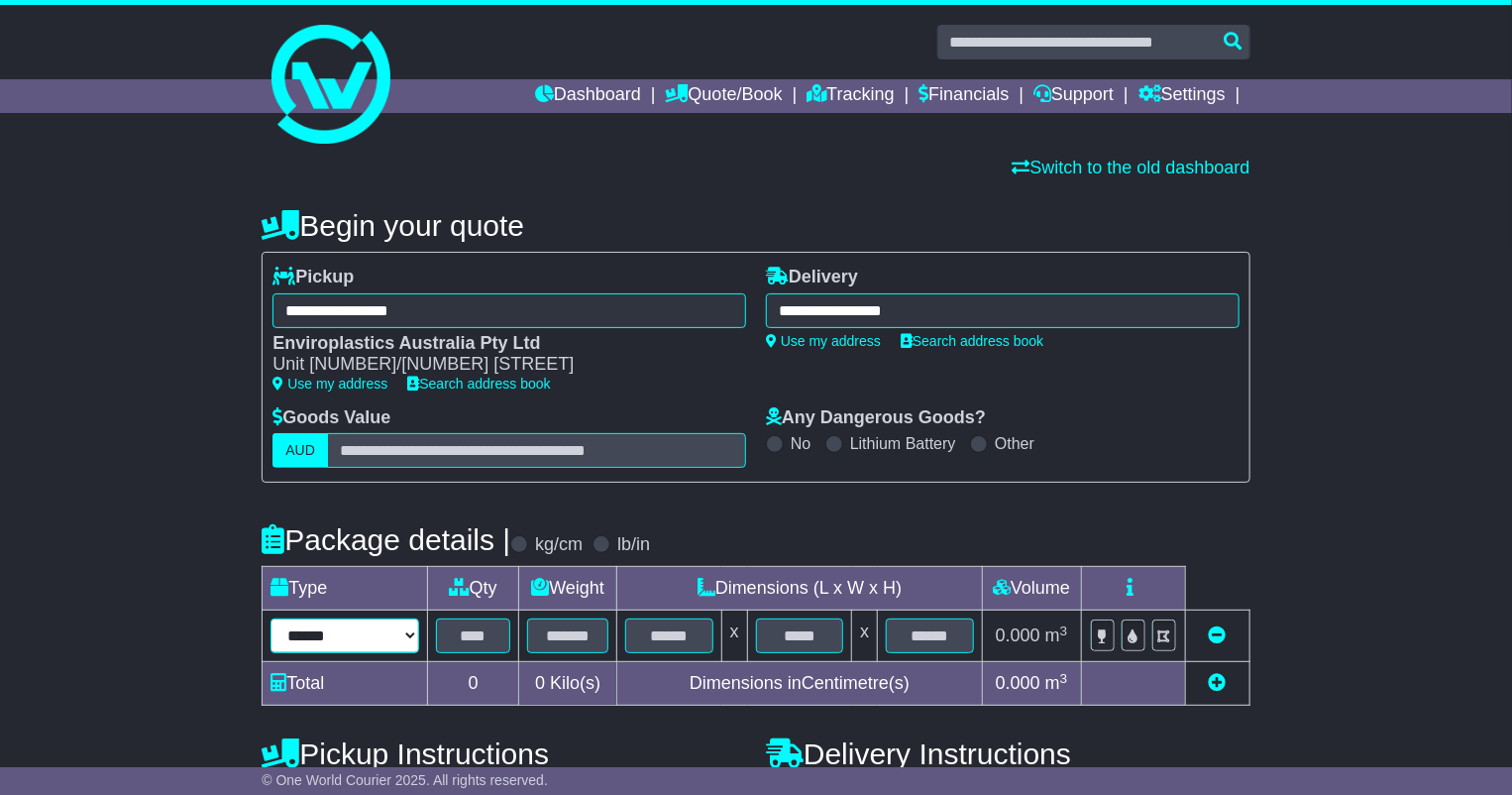 click on "****** ****** *** ******** ***** **** **** ****** *** *******" at bounding box center [345, 635] 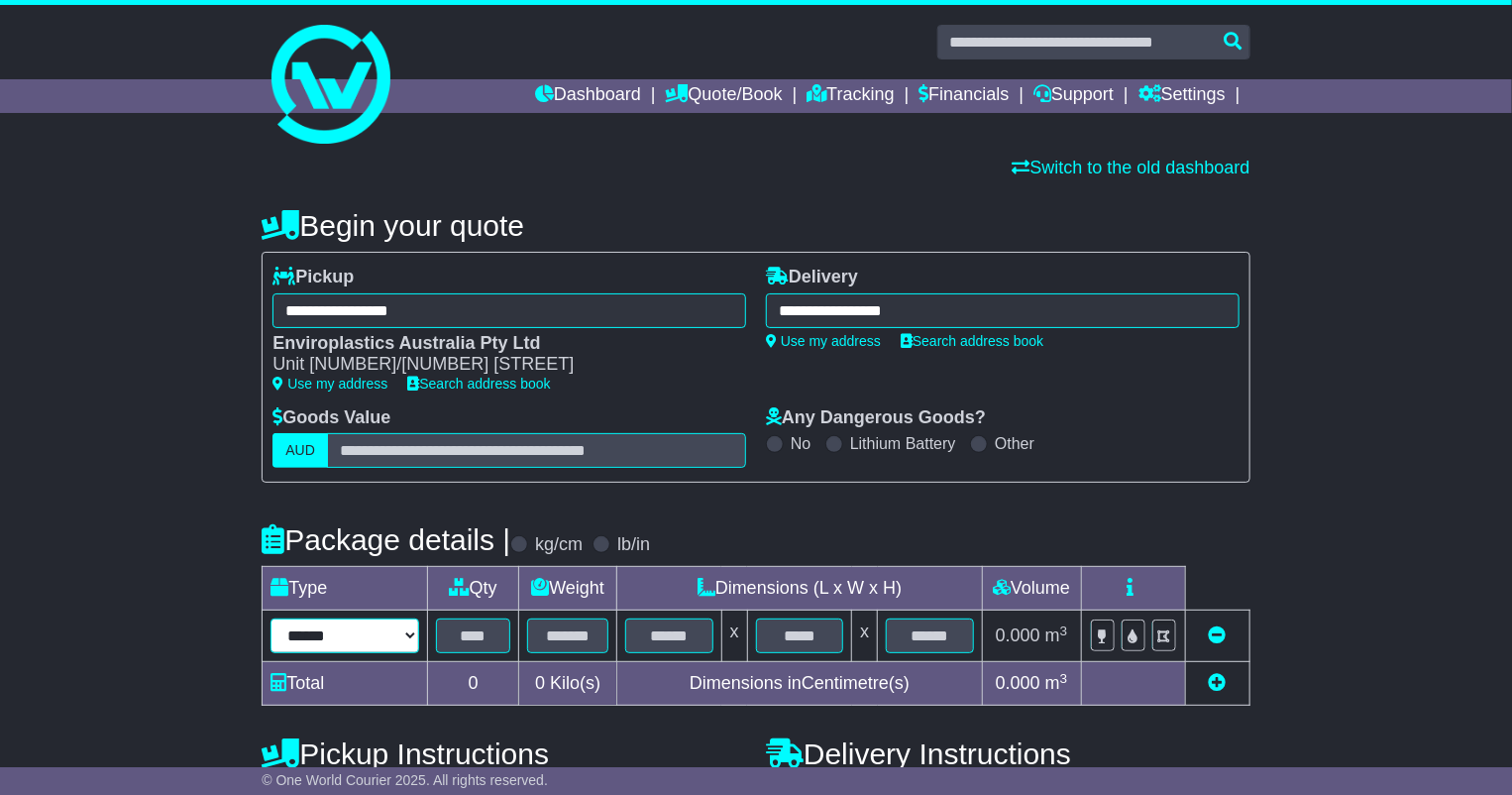 select on "****" 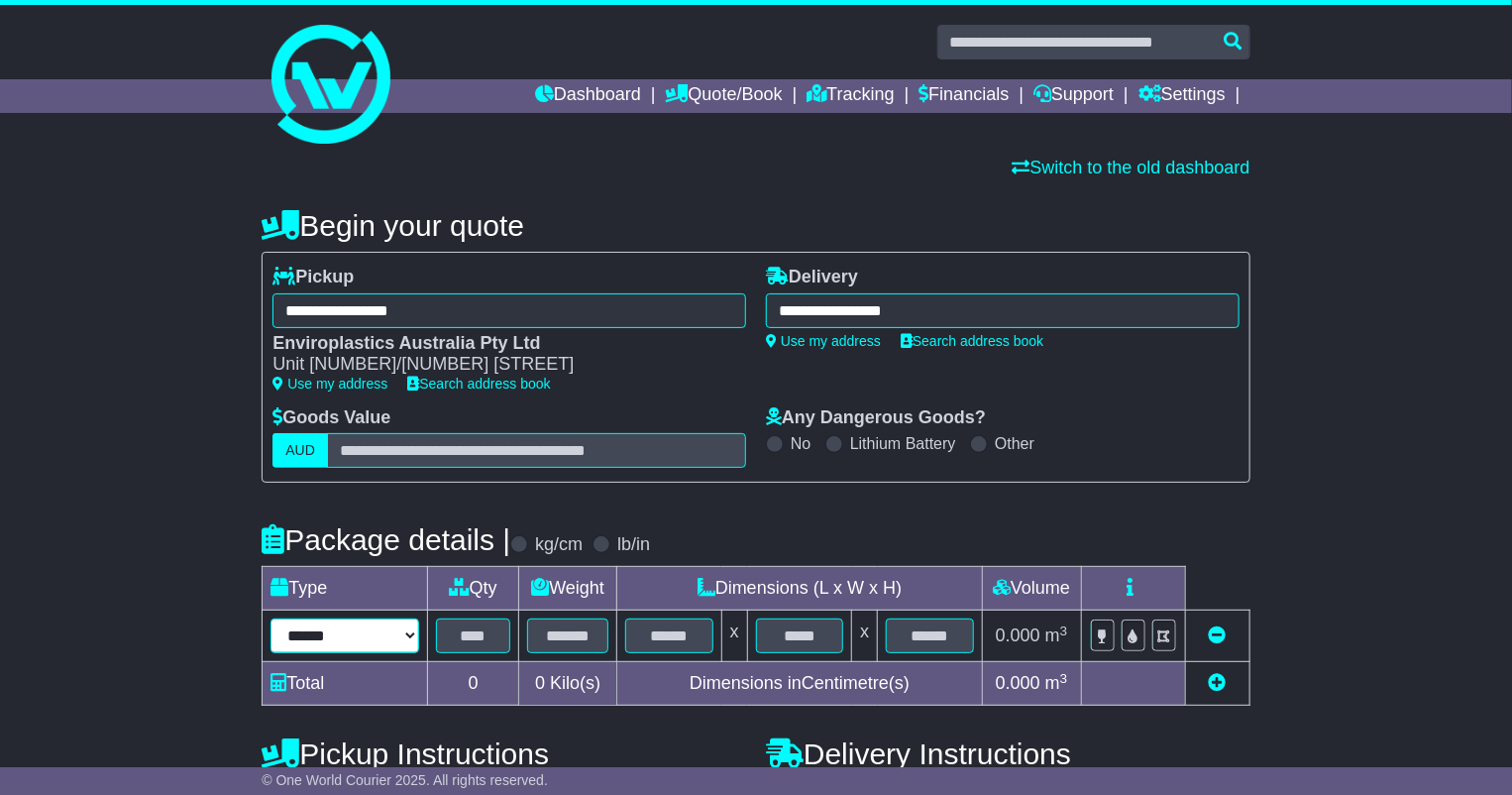 click on "****** ****** *** ******** ***** **** **** ****** *** *******" at bounding box center (345, 635) 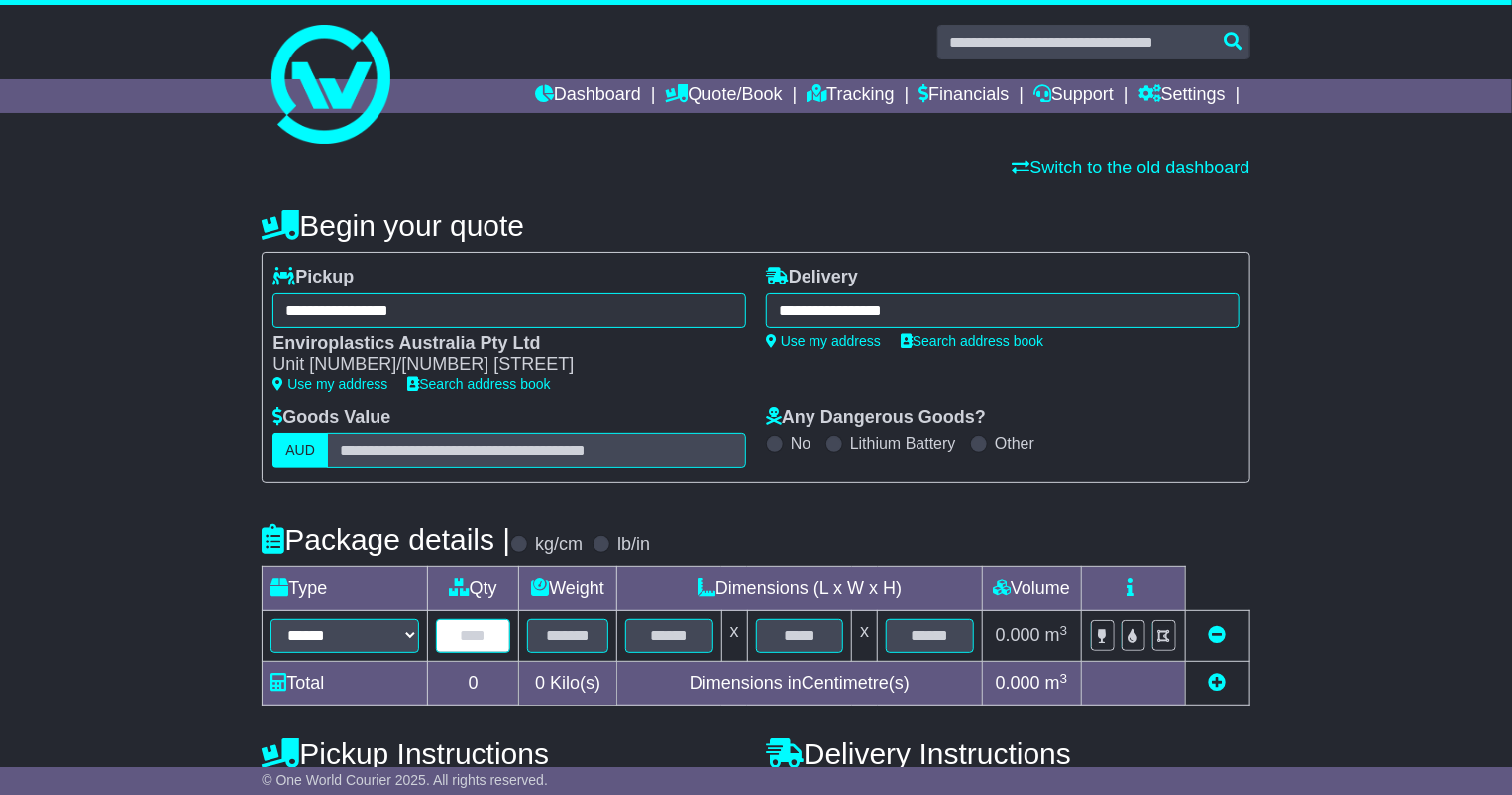 click at bounding box center (473, 635) 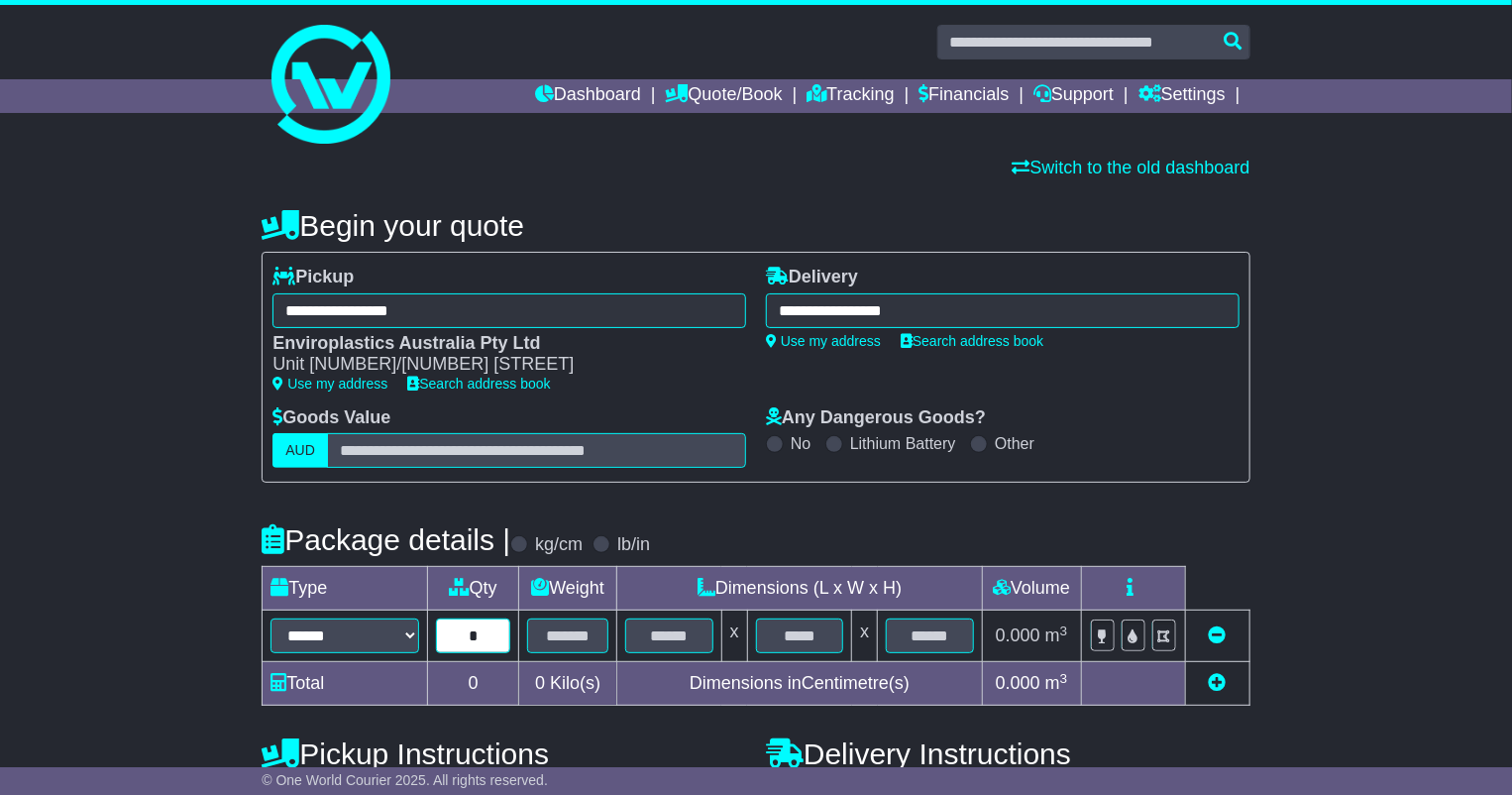 type on "*" 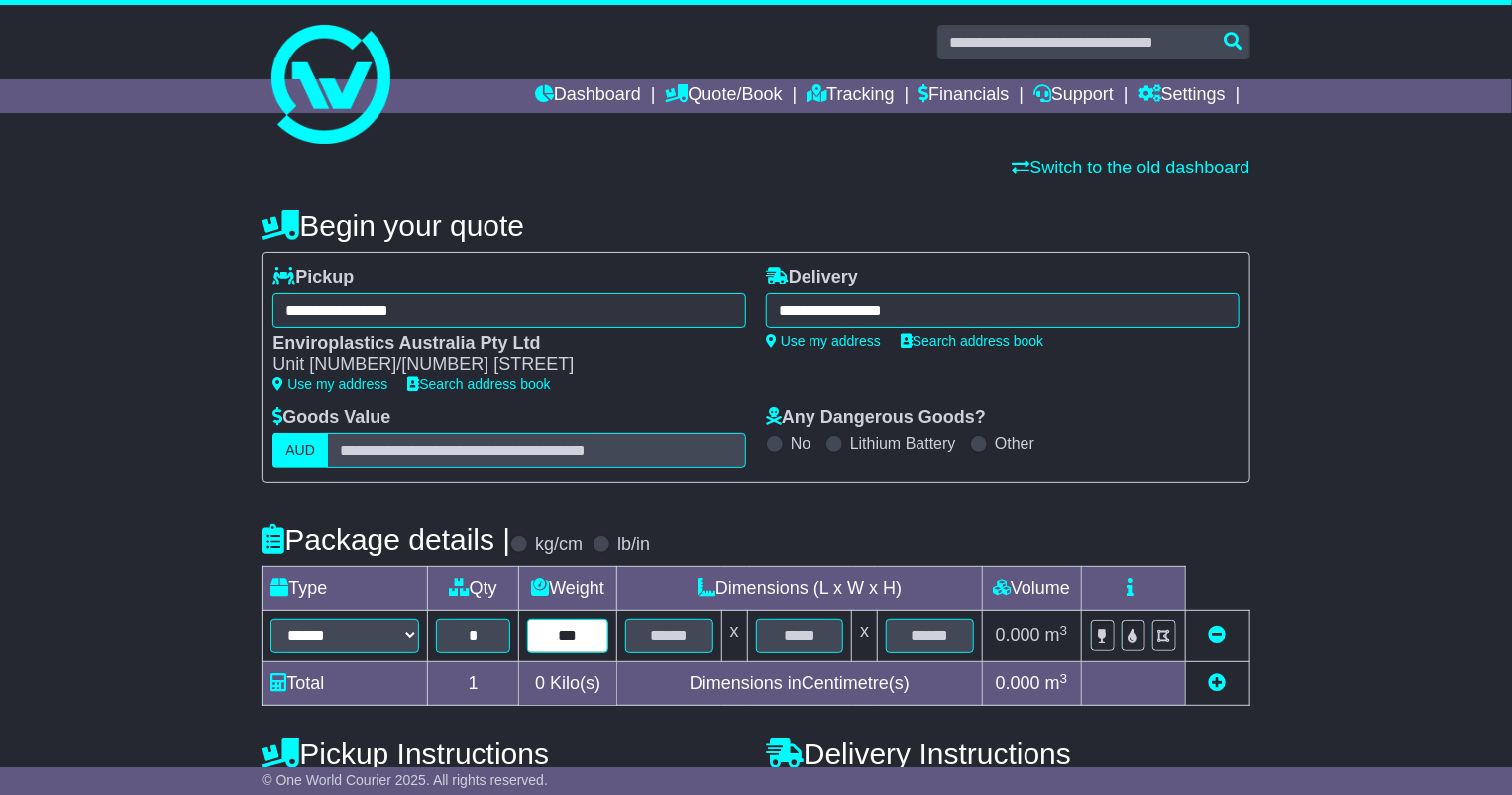 type on "***" 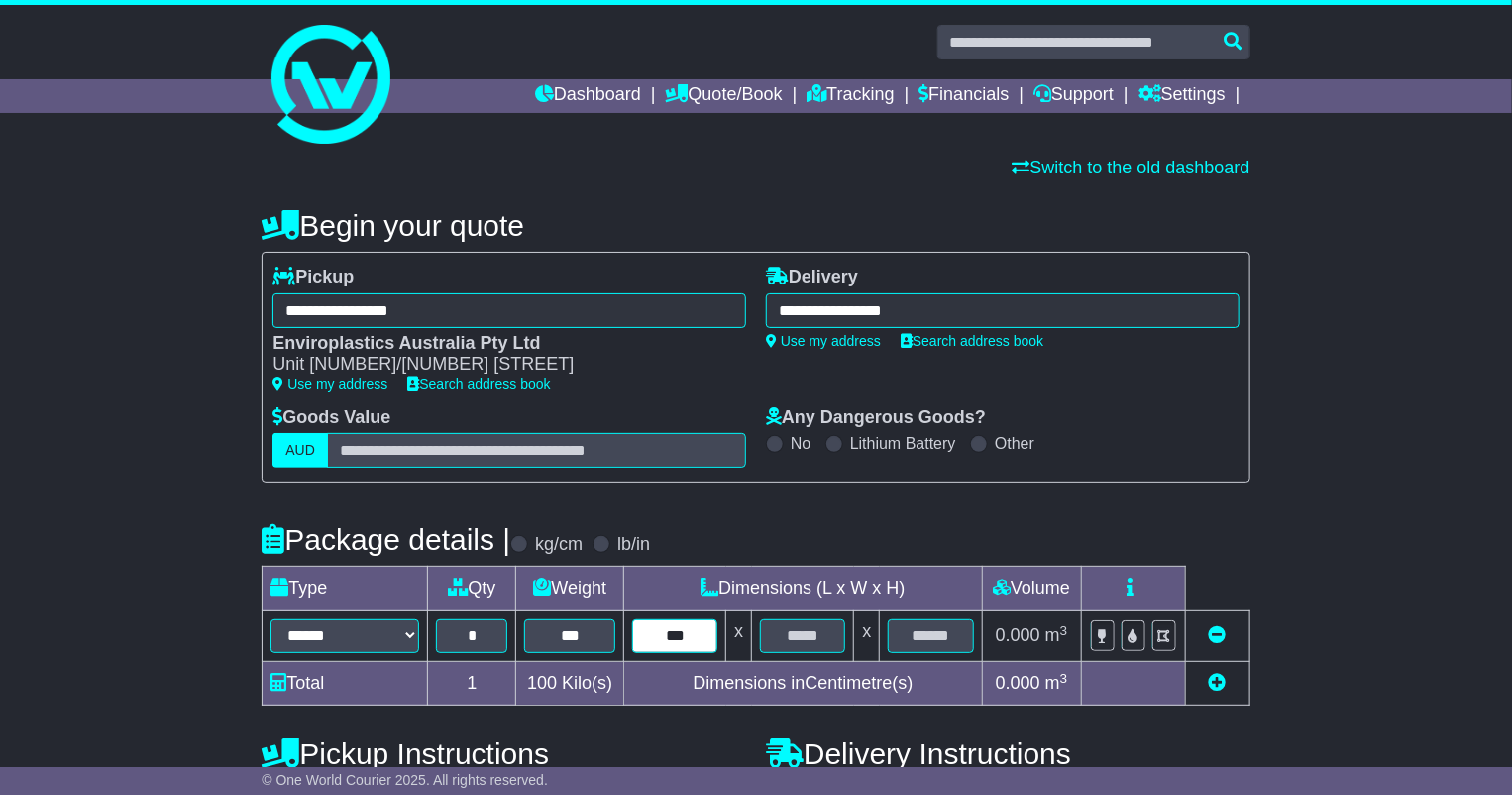 type on "***" 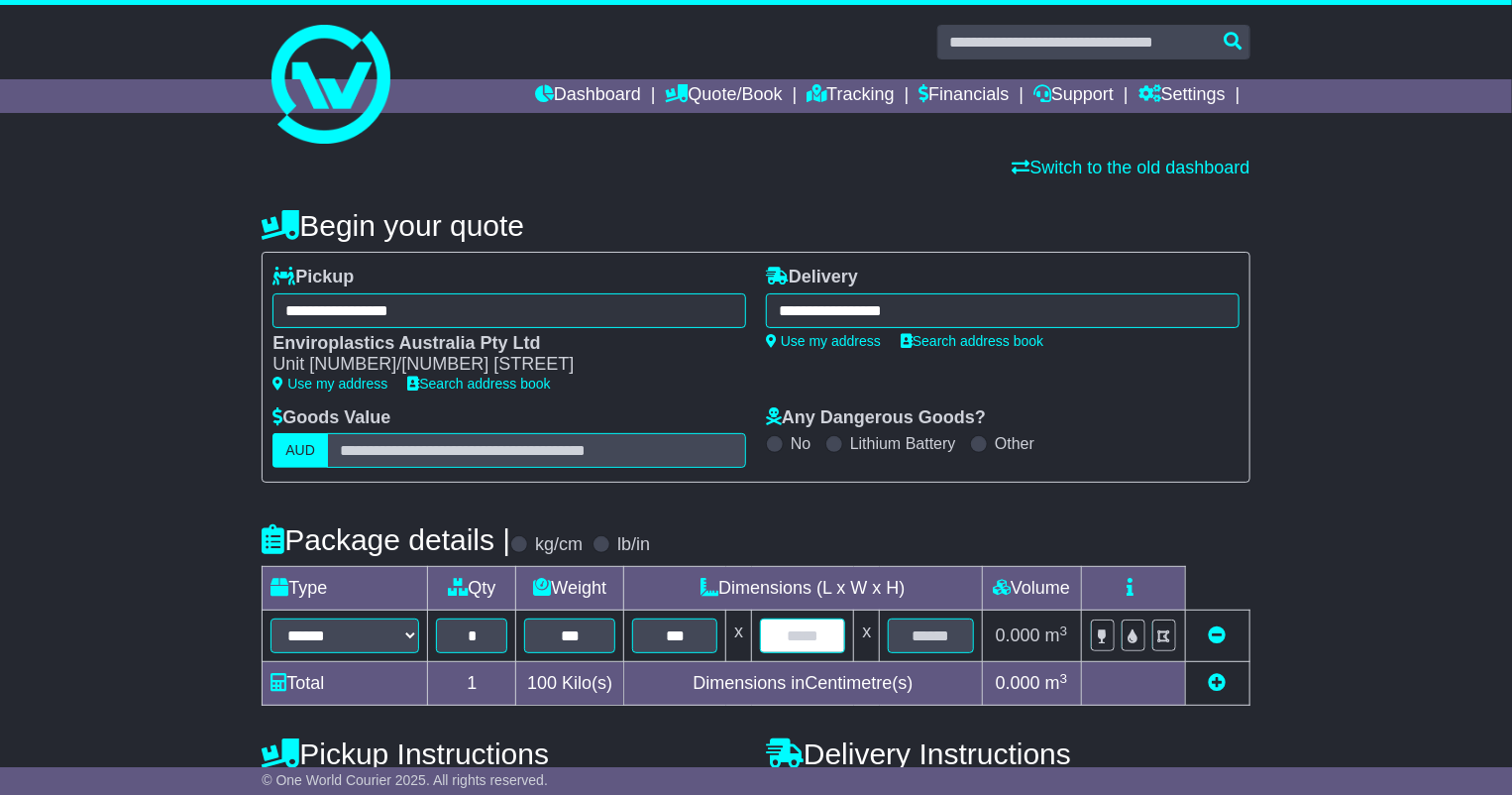 type on "*" 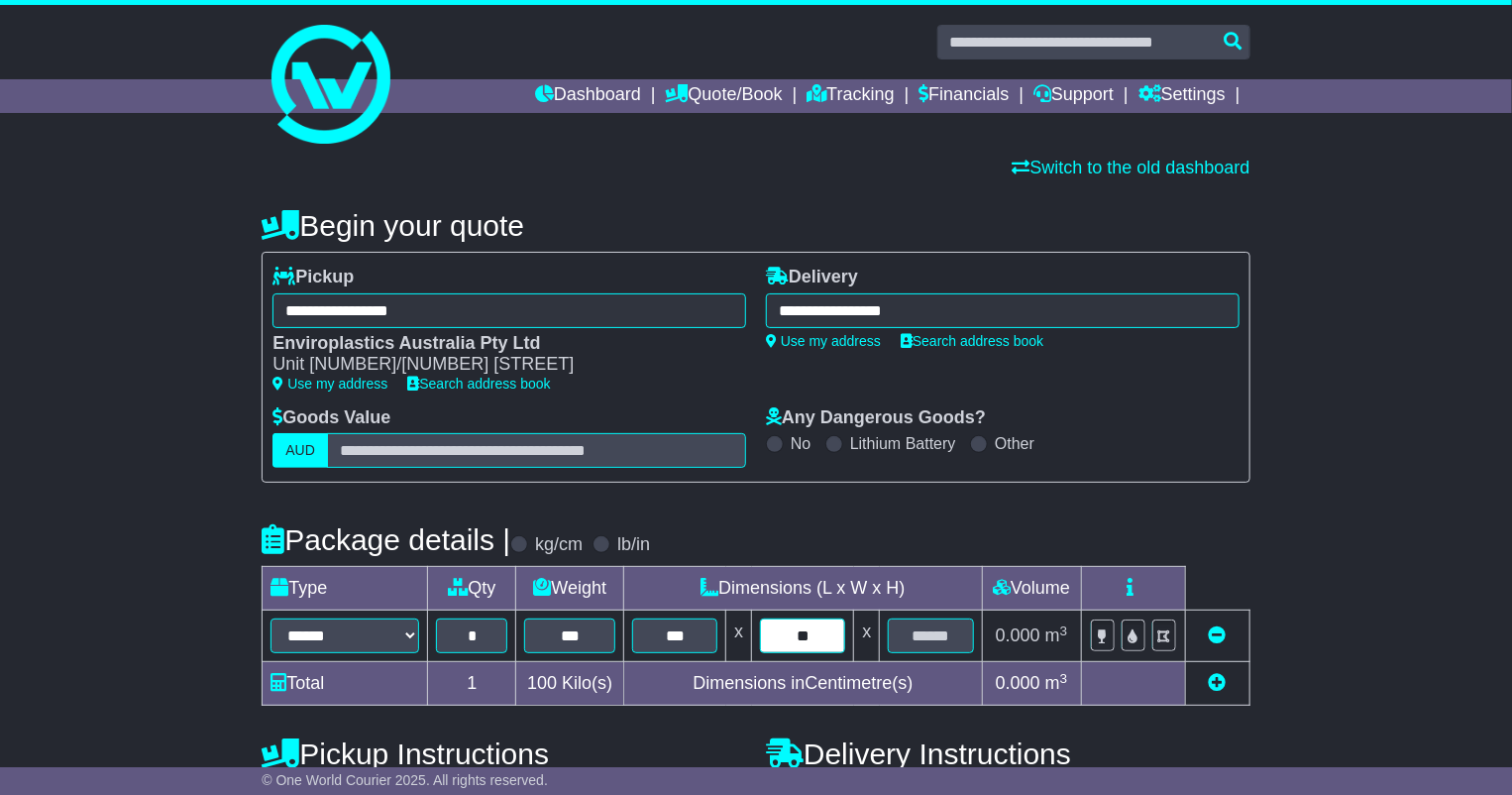 type on "**" 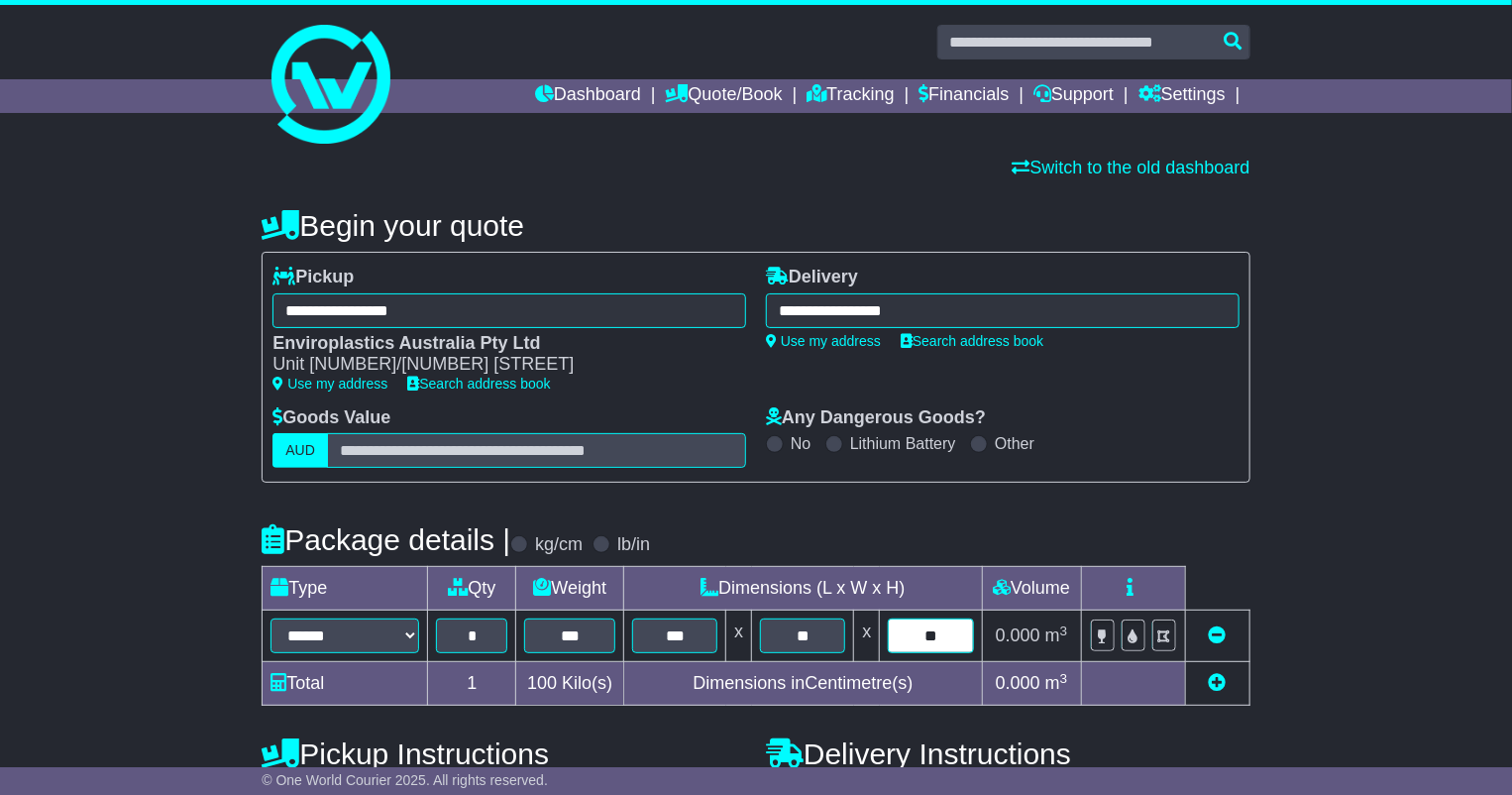 type on "**" 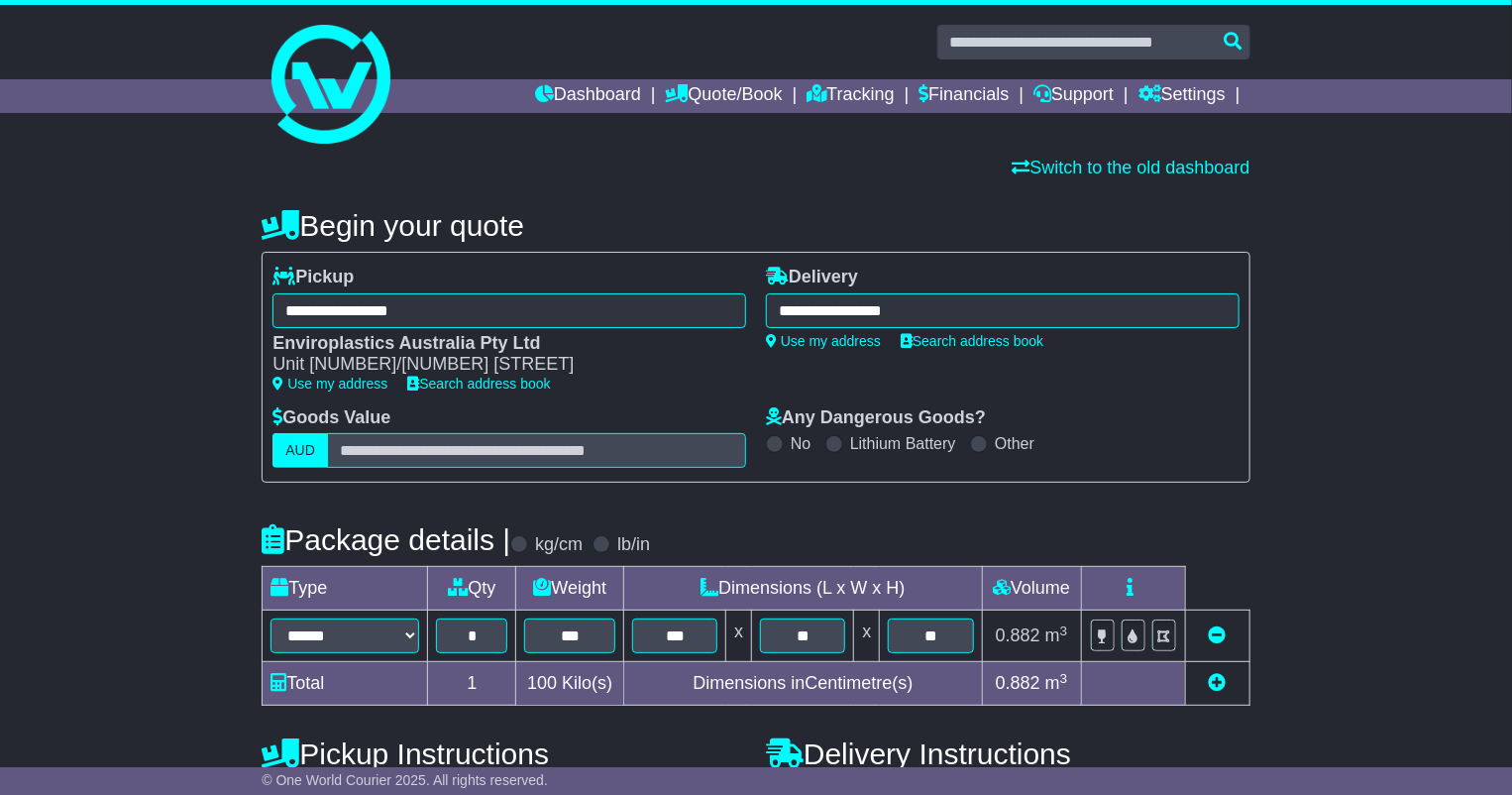 scroll, scrollTop: 467, scrollLeft: 0, axis: vertical 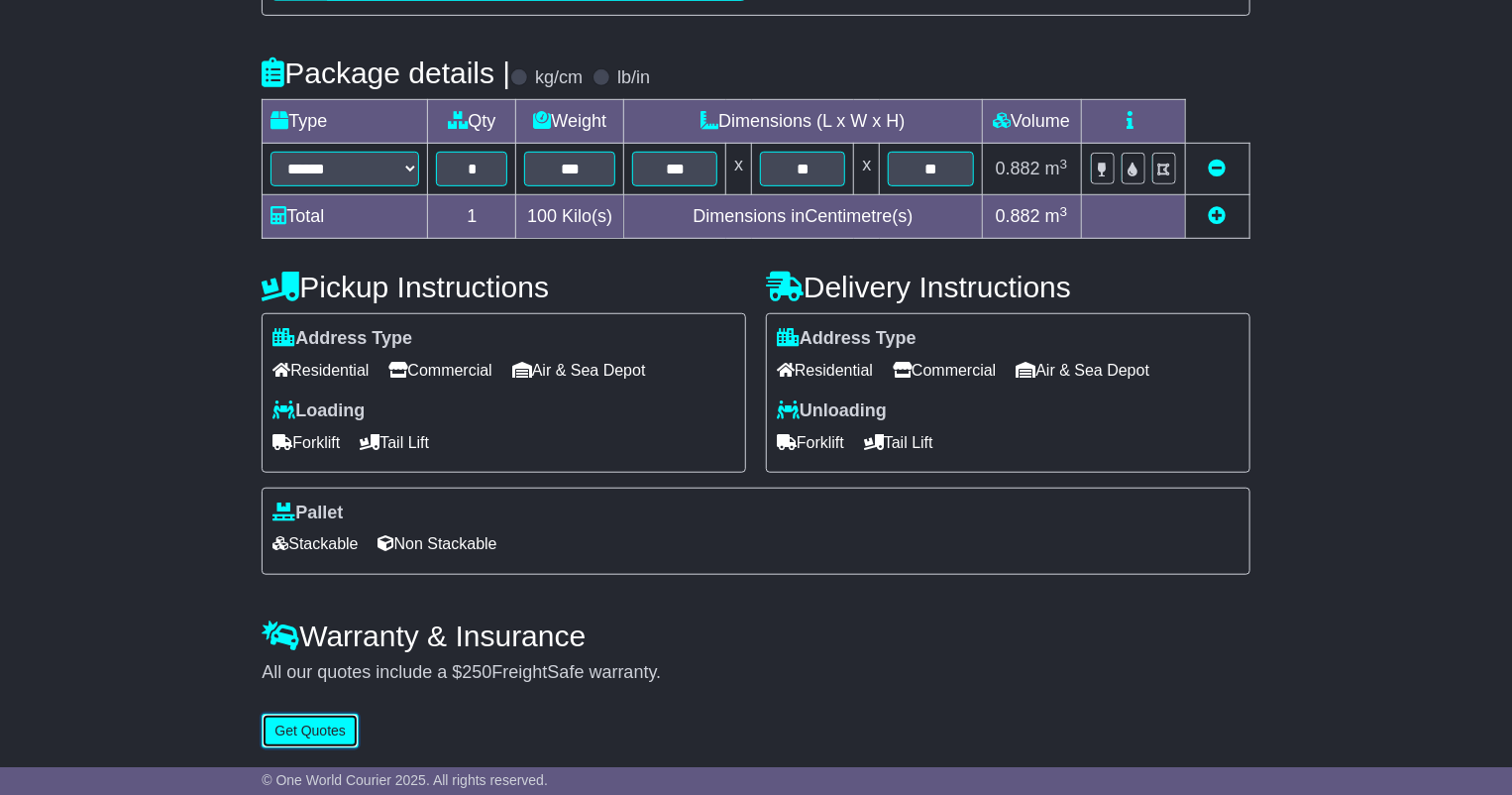 type 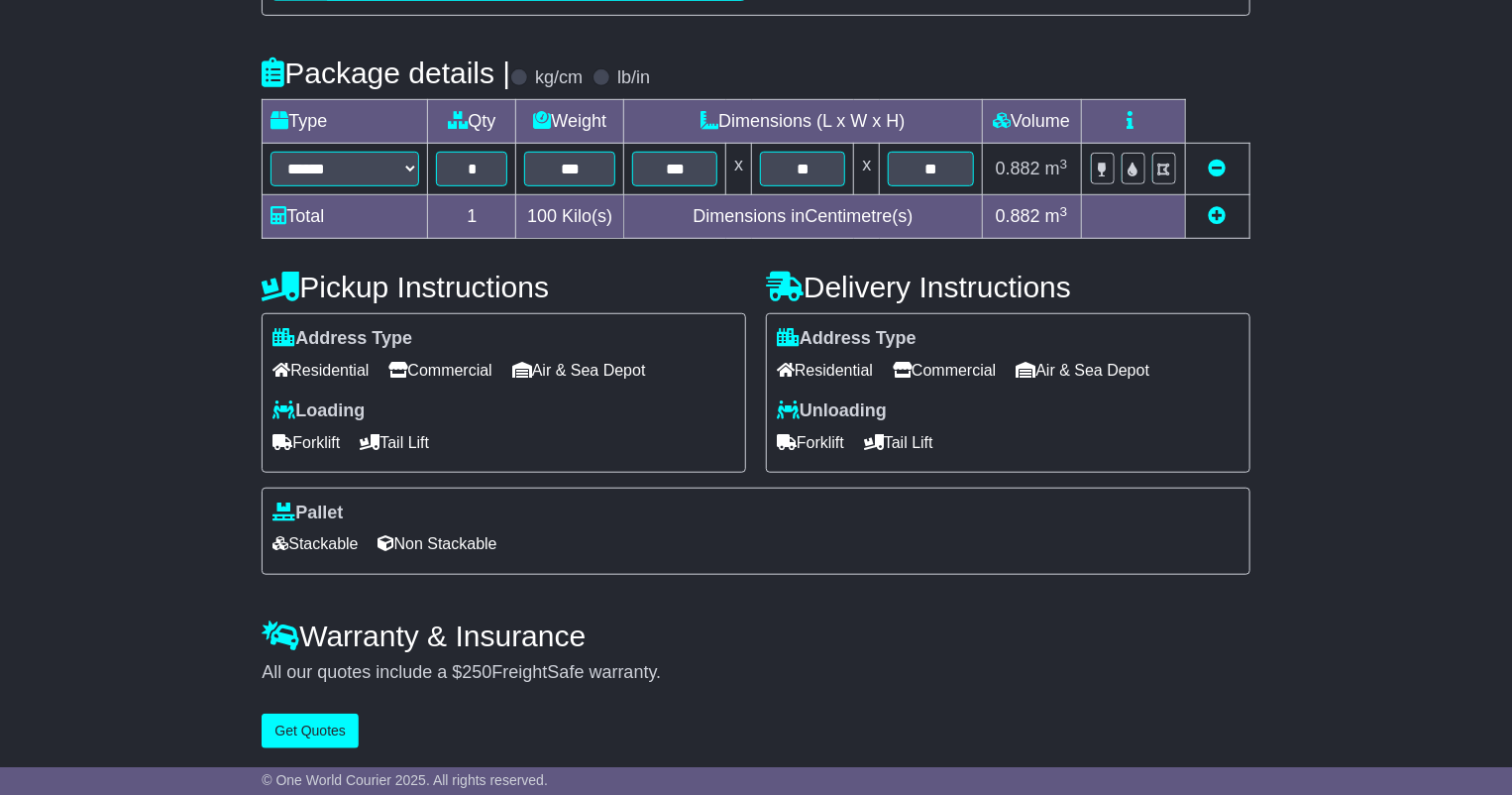 click on "Commercial" at bounding box center [944, 370] 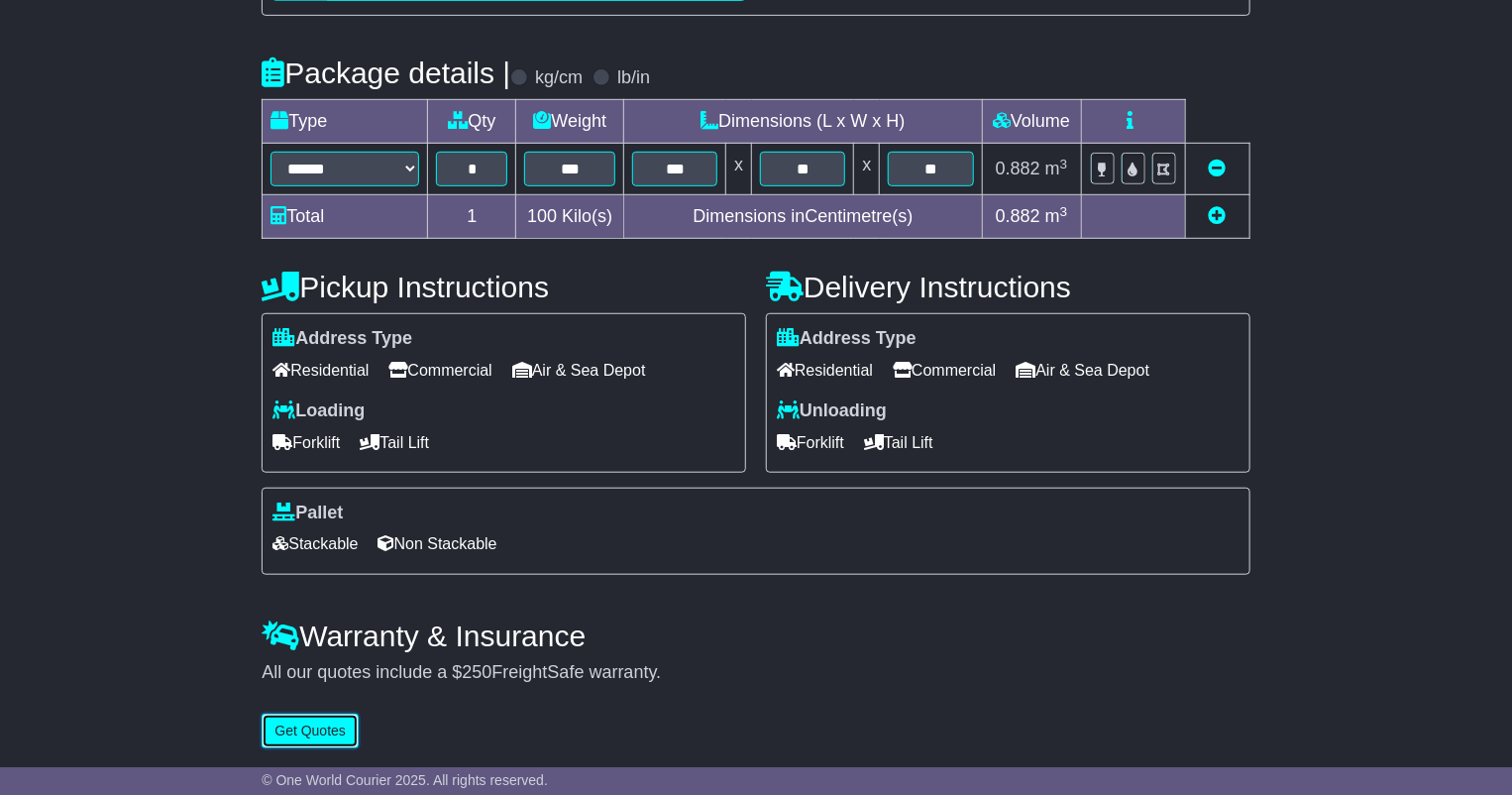 click on "Get Quotes" at bounding box center [310, 731] 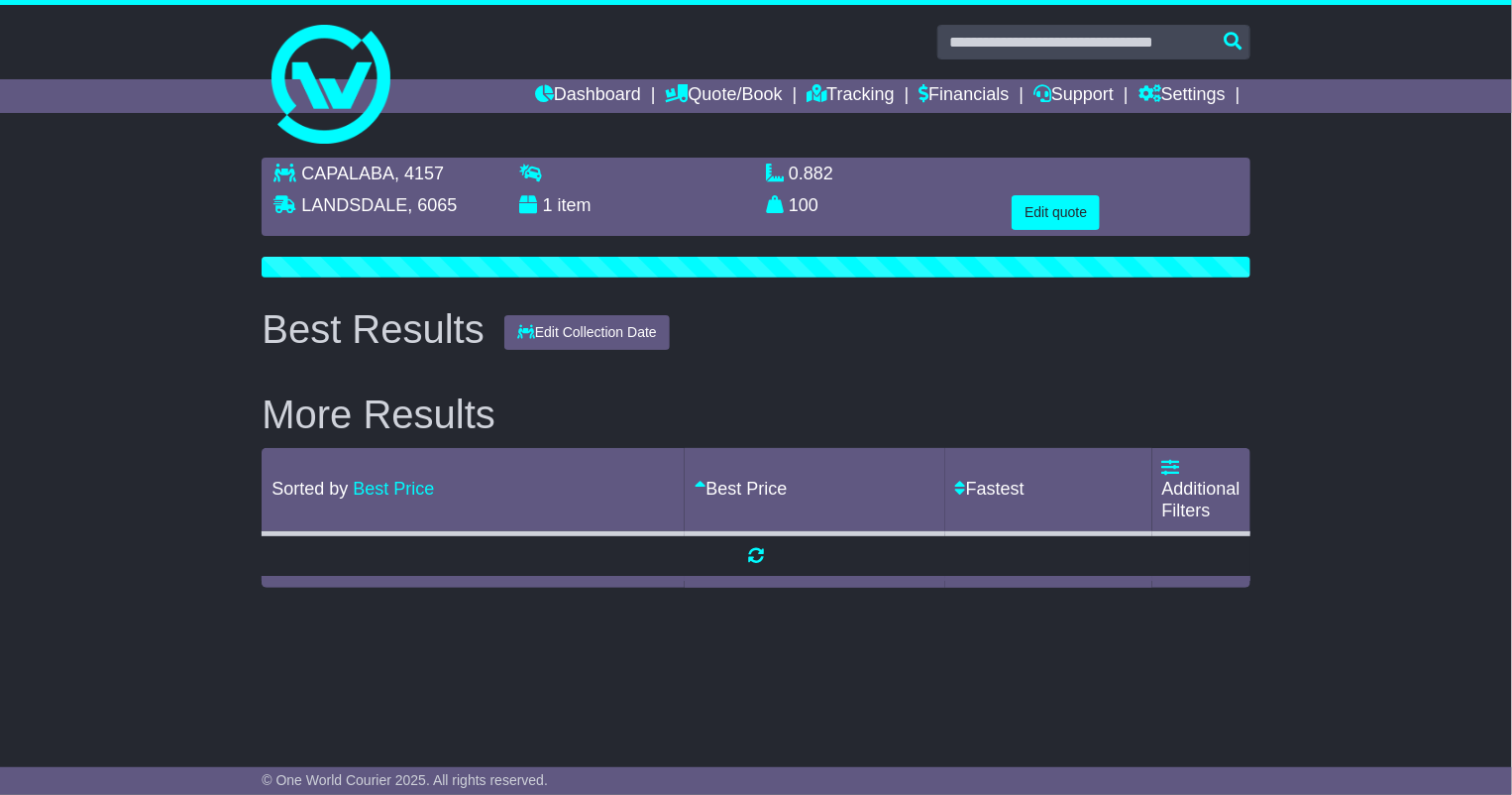 scroll, scrollTop: 0, scrollLeft: 0, axis: both 